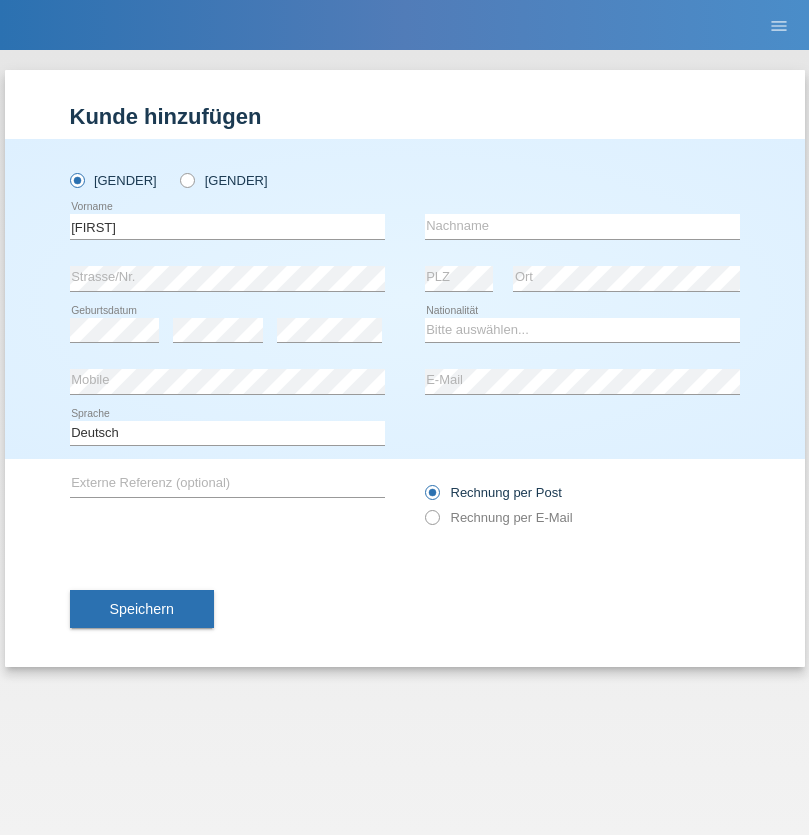 scroll, scrollTop: 0, scrollLeft: 0, axis: both 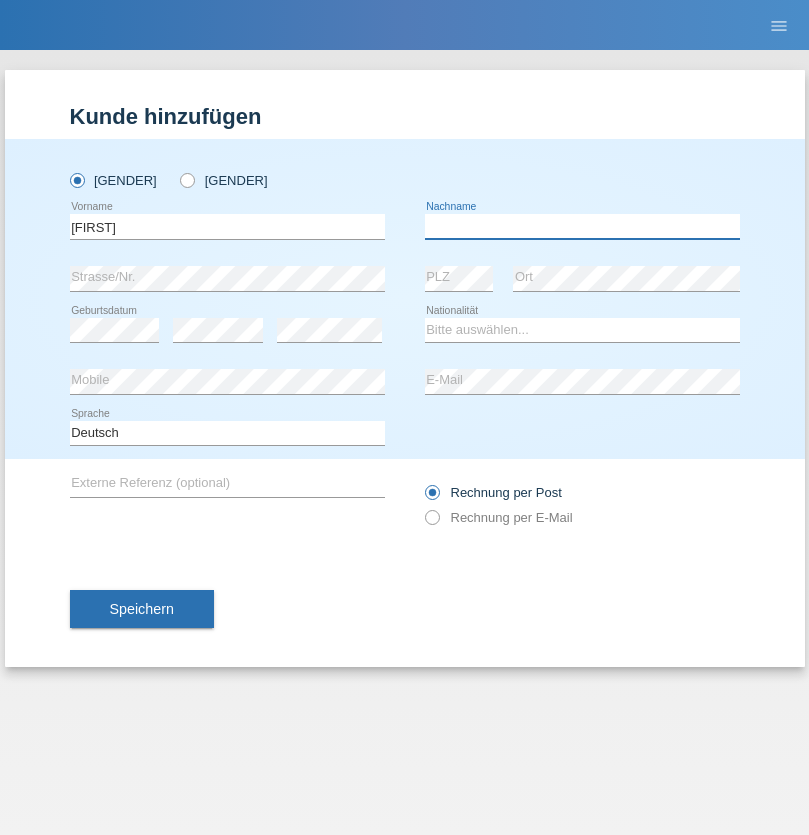 click at bounding box center [582, 226] 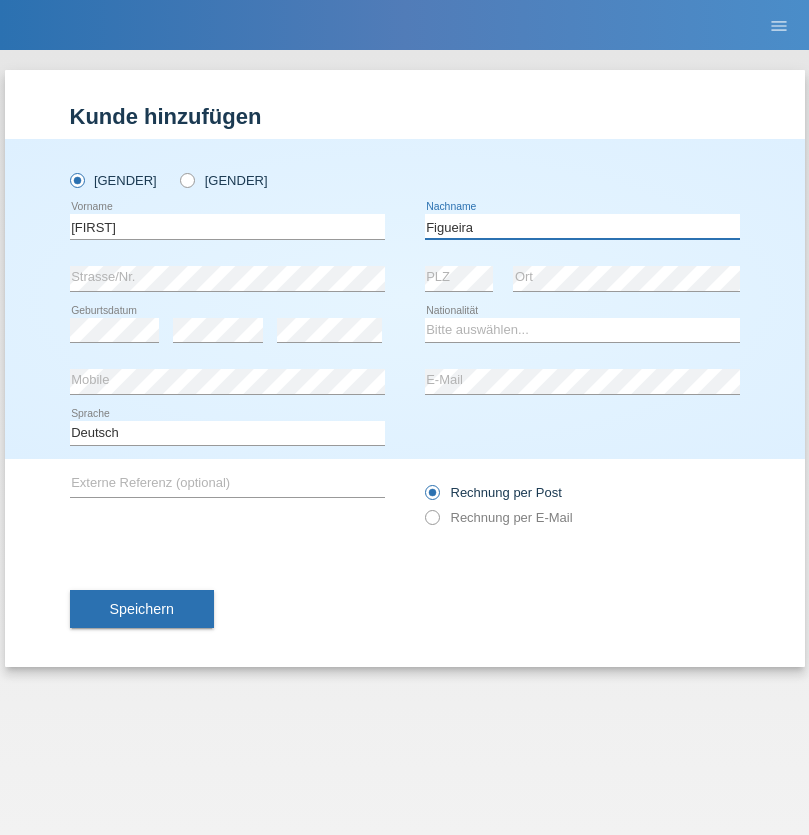 type on "Figueira" 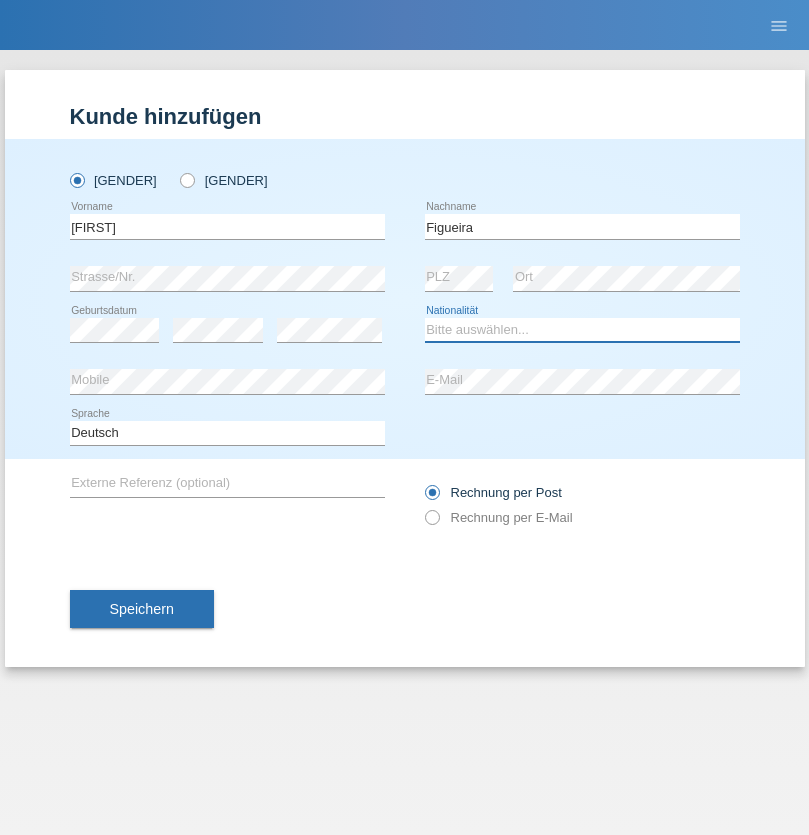 select on "PT" 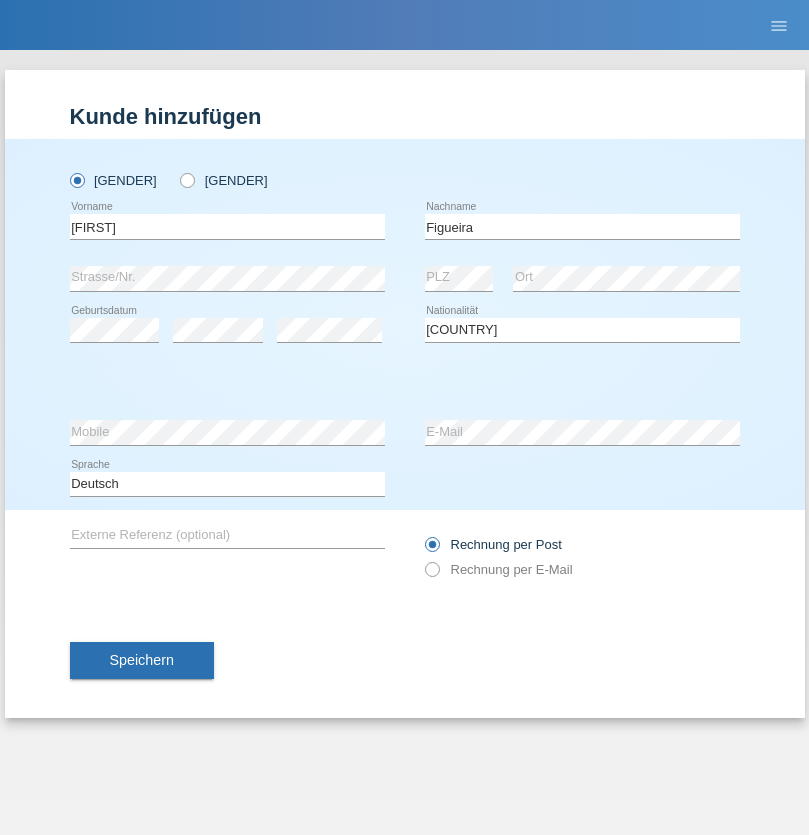 select on "C" 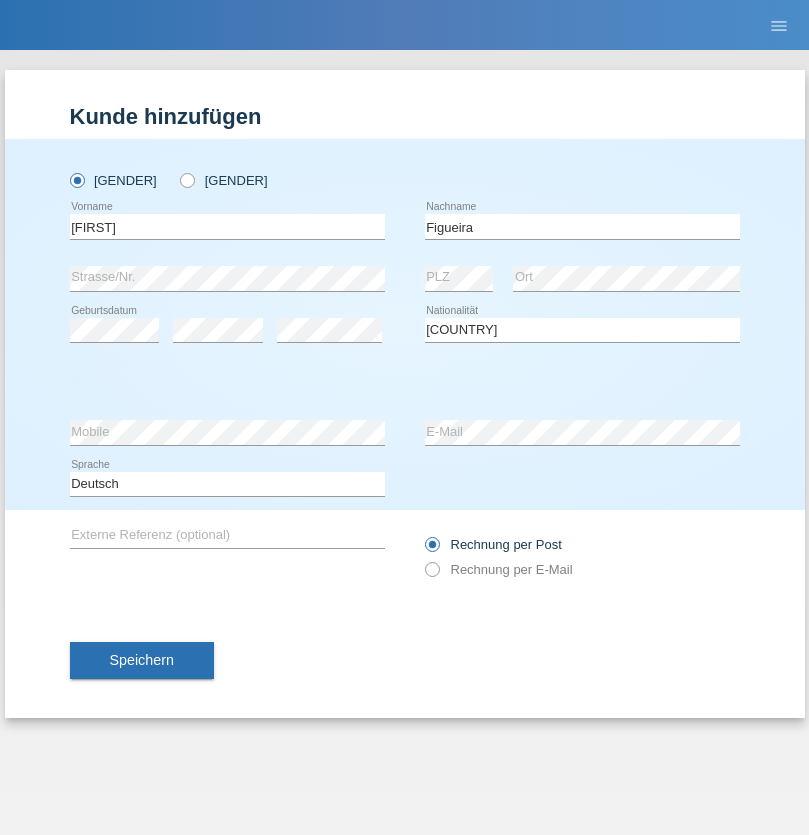 select on "04" 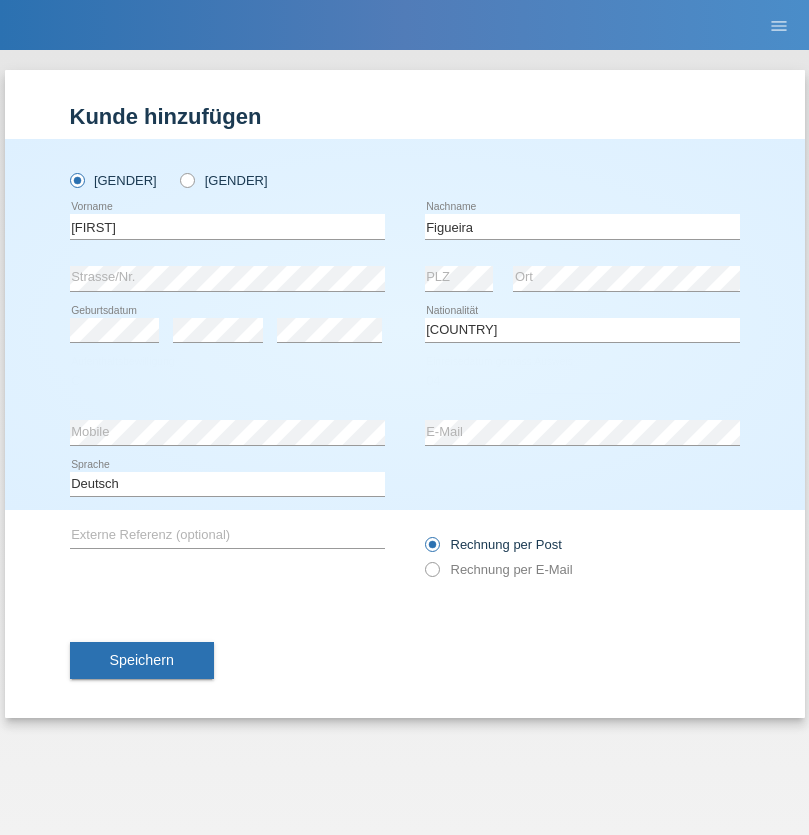 select on "02" 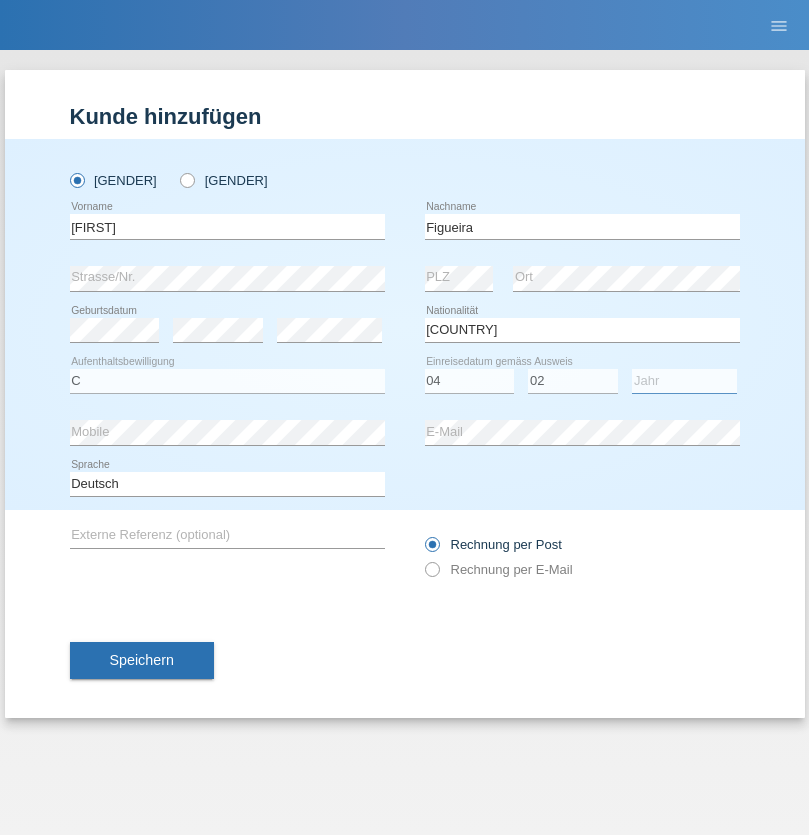 select on "2012" 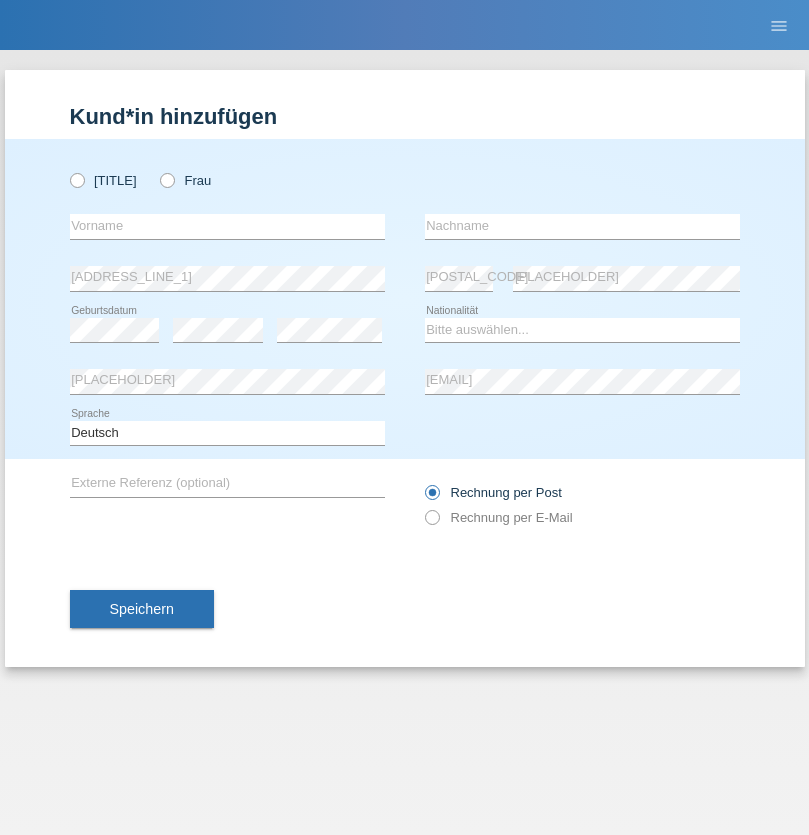 scroll, scrollTop: 0, scrollLeft: 0, axis: both 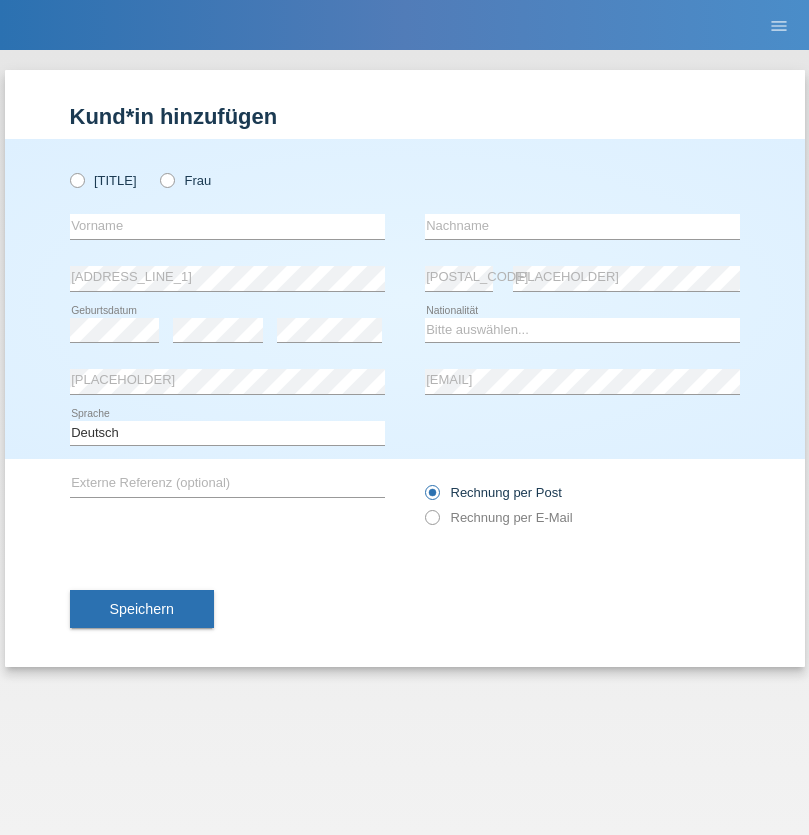 radio on "true" 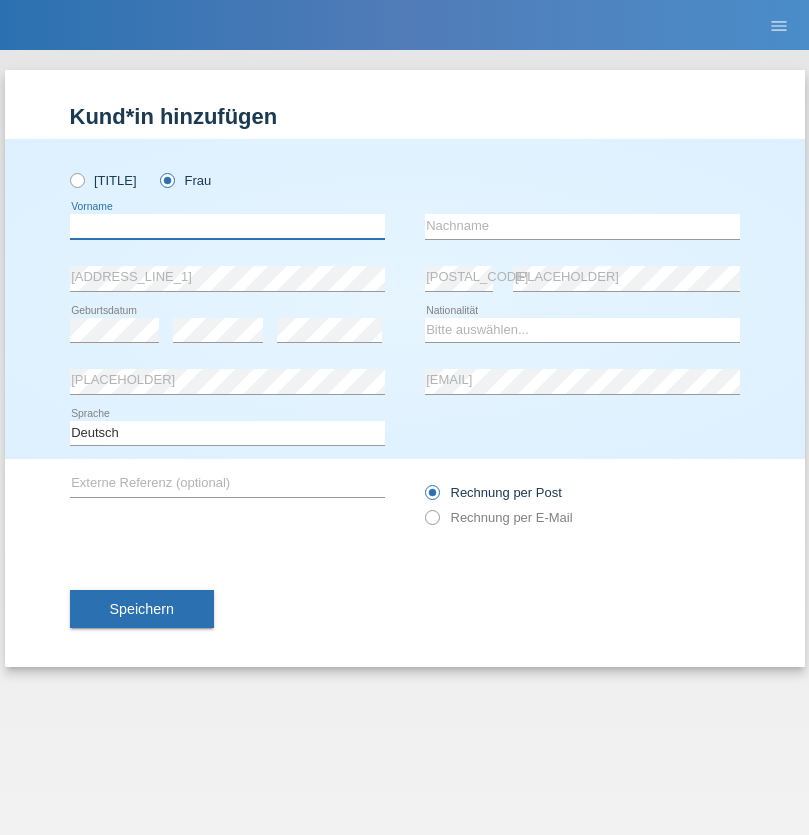 click at bounding box center [227, 226] 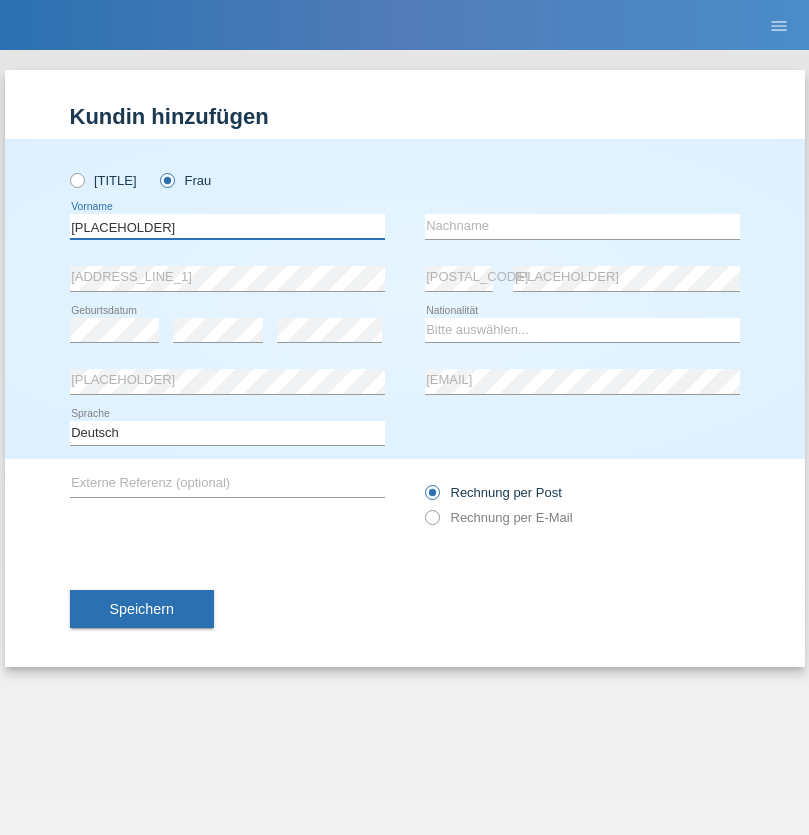 type on "Rasalinkam" 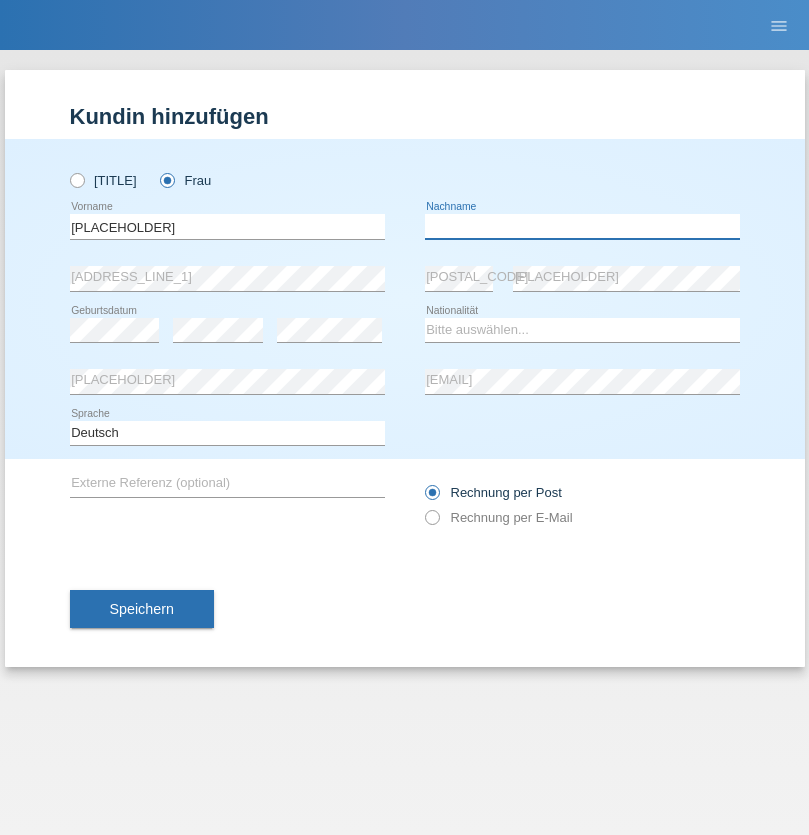 click at bounding box center [582, 226] 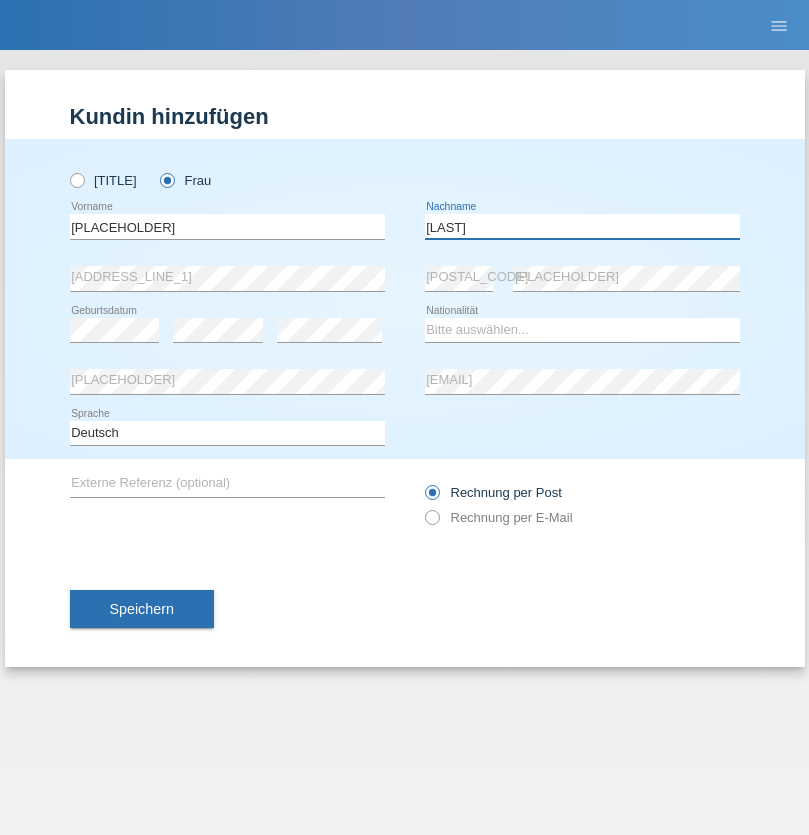 type on "Niththika" 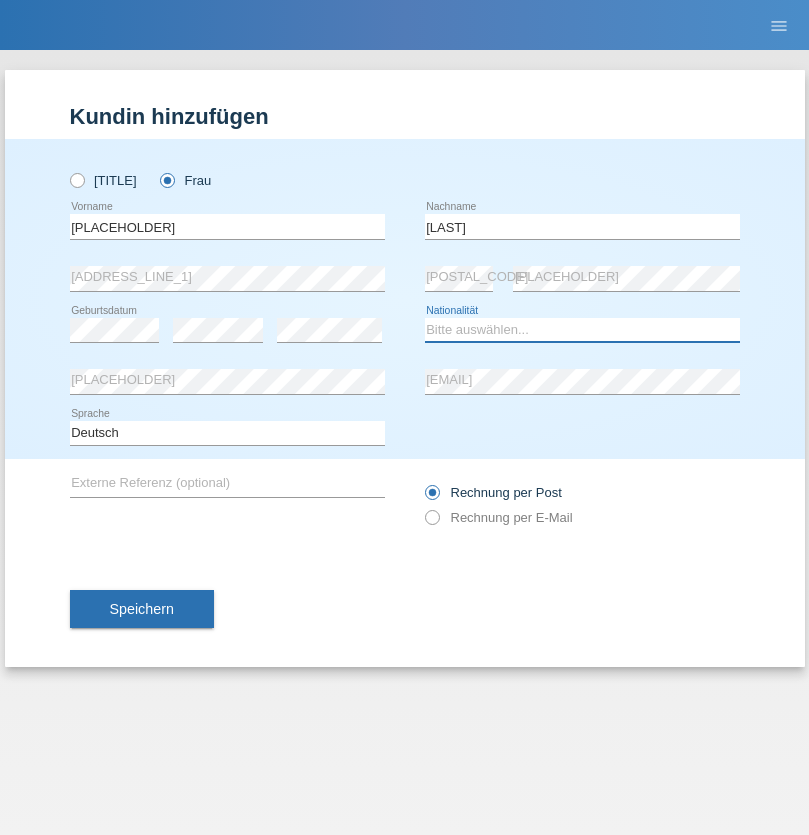 select on "LK" 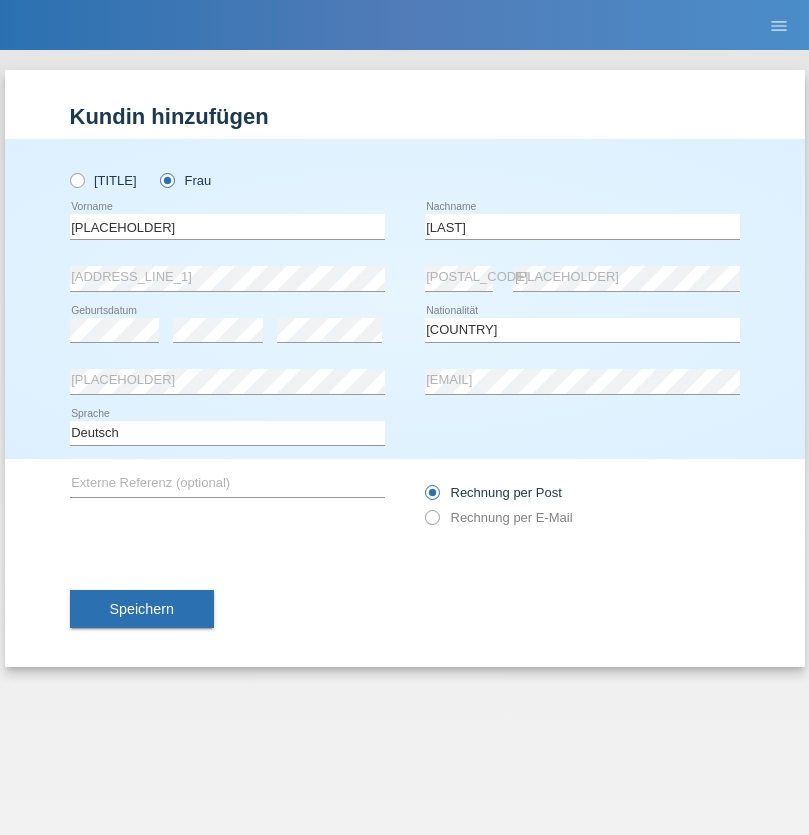 select on "C" 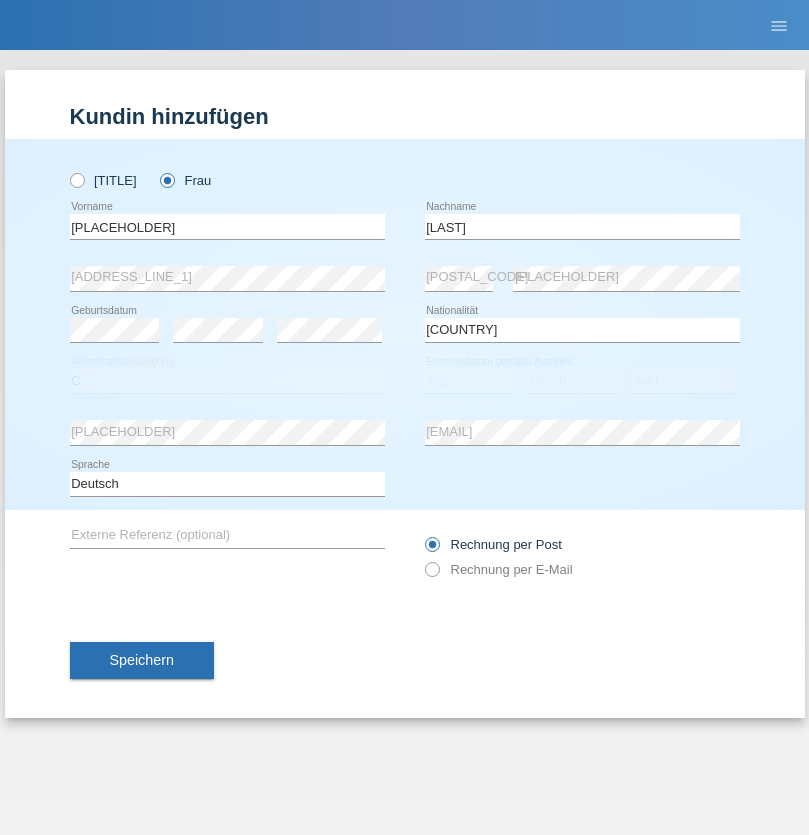 select on "03" 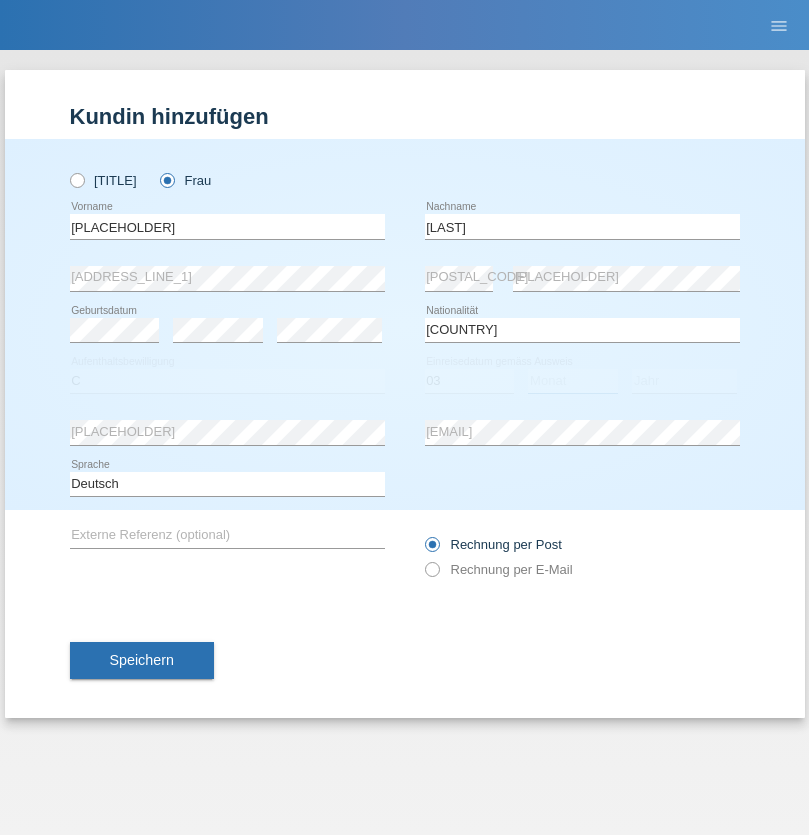 select on "08" 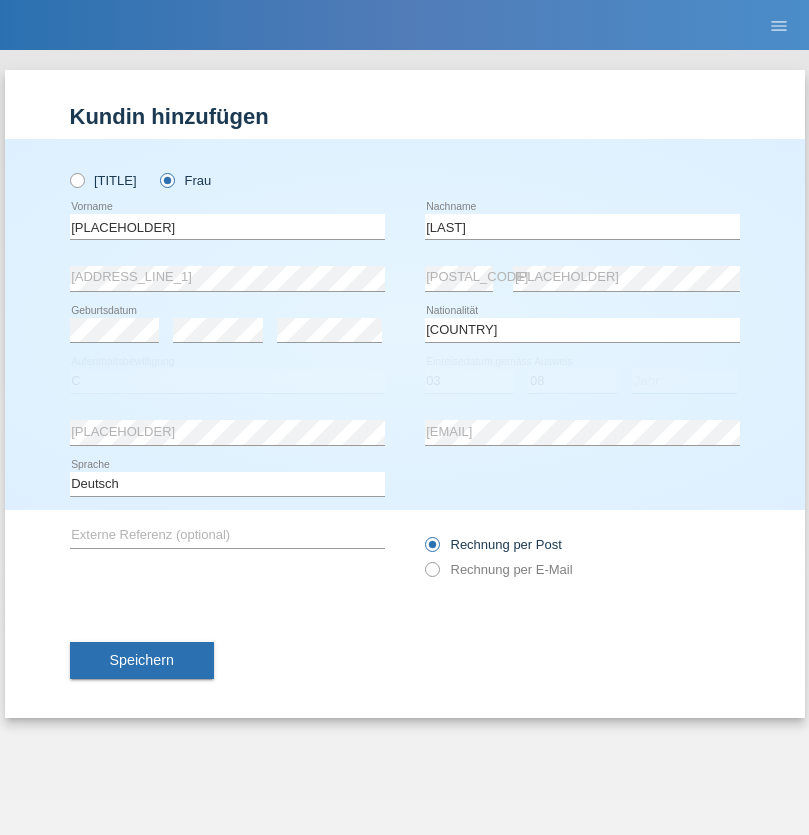 select on "2021" 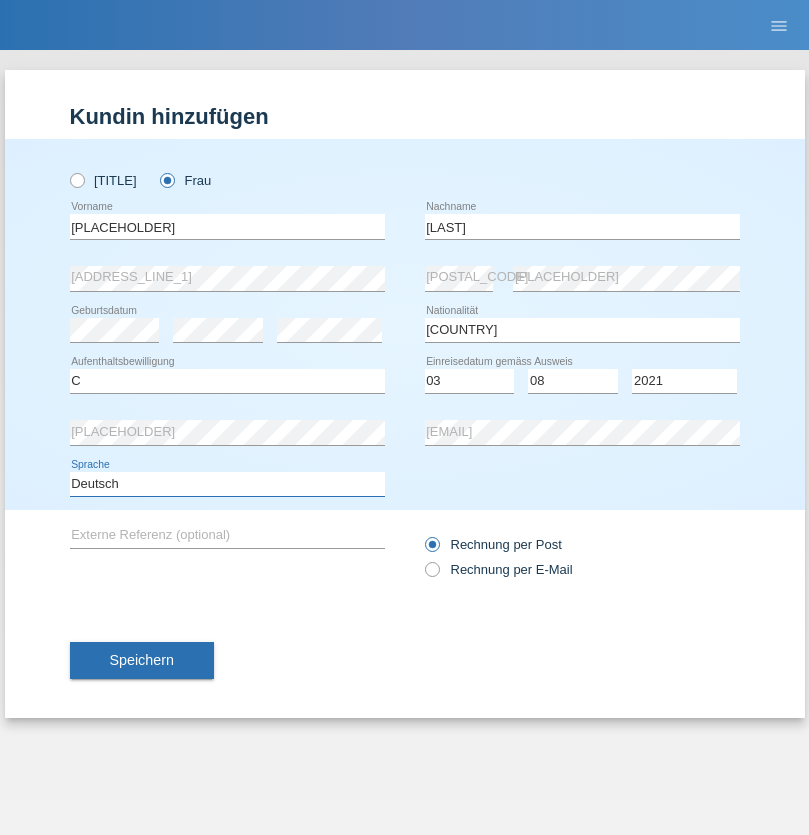 select on "en" 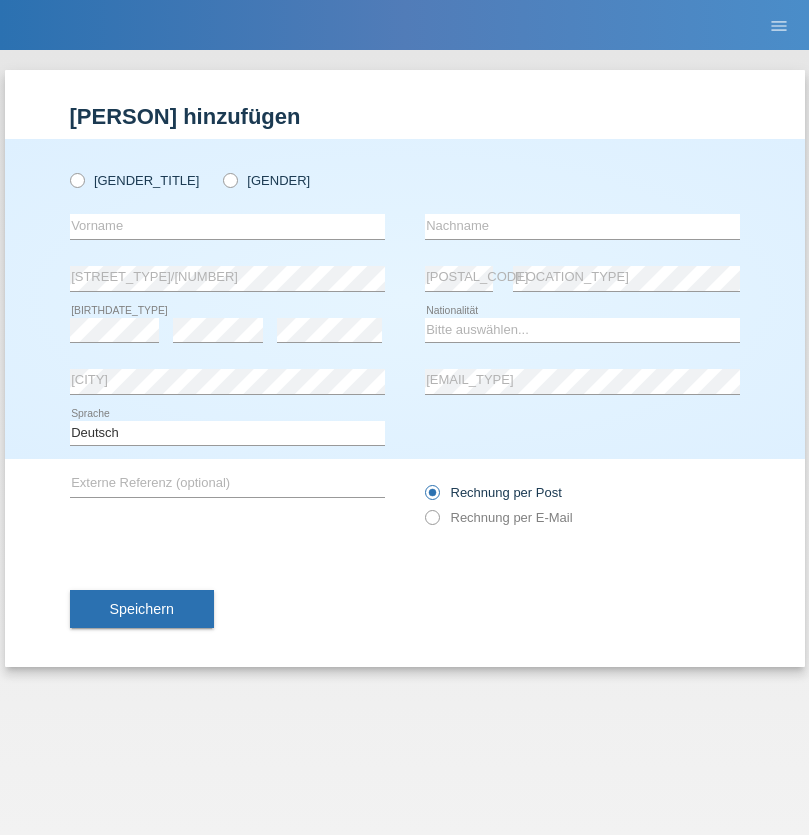 scroll, scrollTop: 0, scrollLeft: 0, axis: both 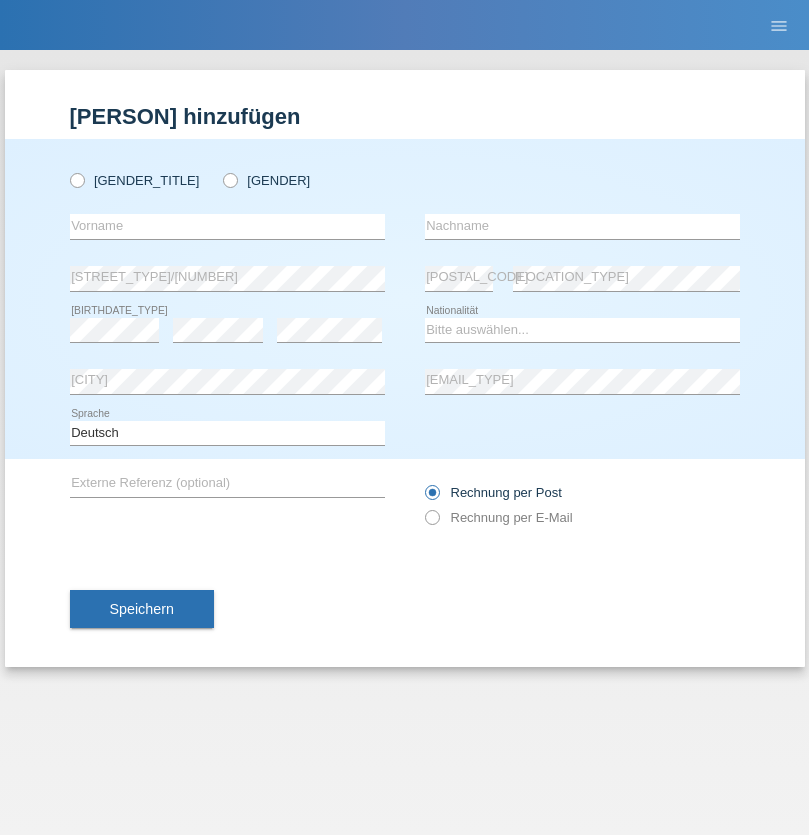 radio on "true" 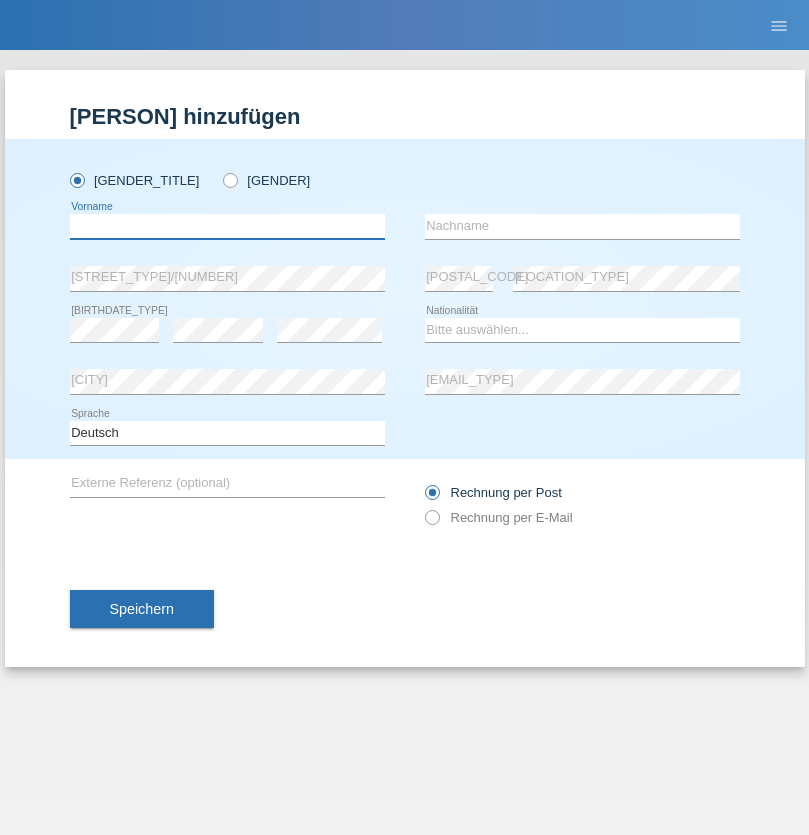 click at bounding box center [227, 226] 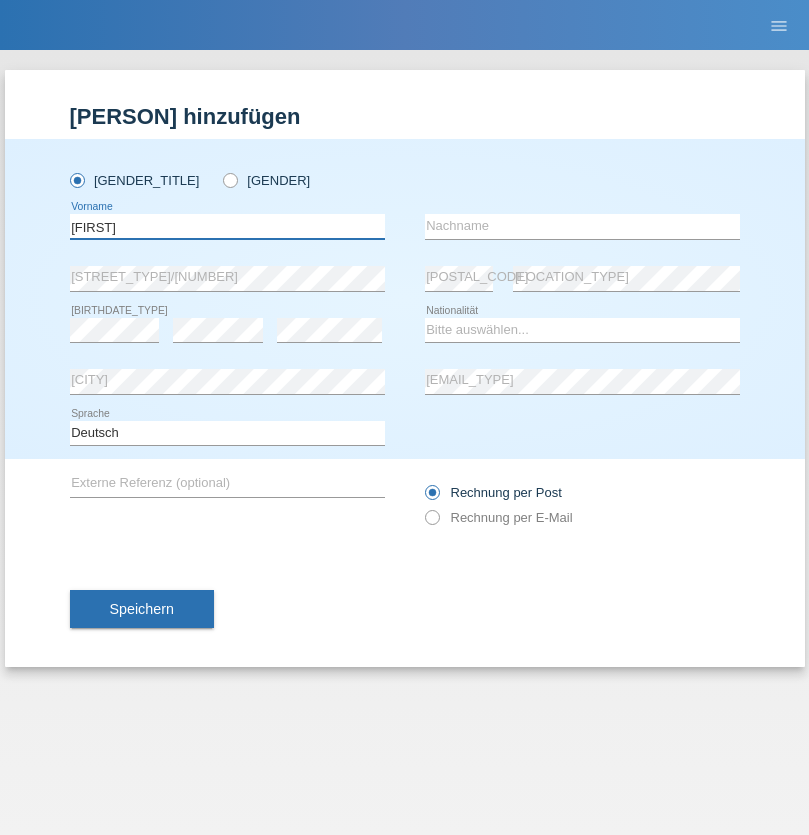 type on "Enea" 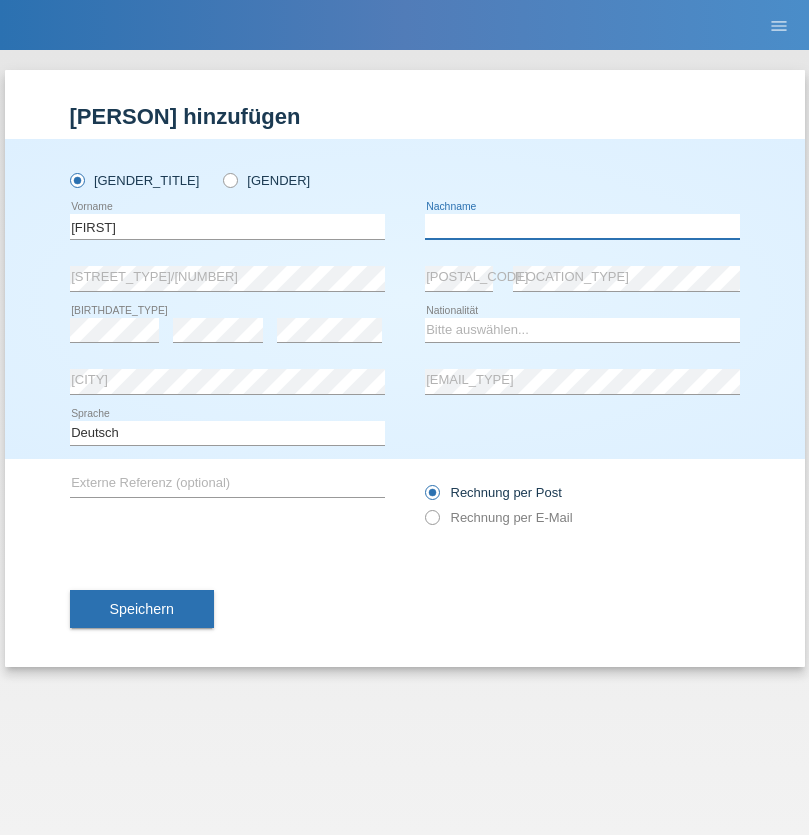click at bounding box center (582, 226) 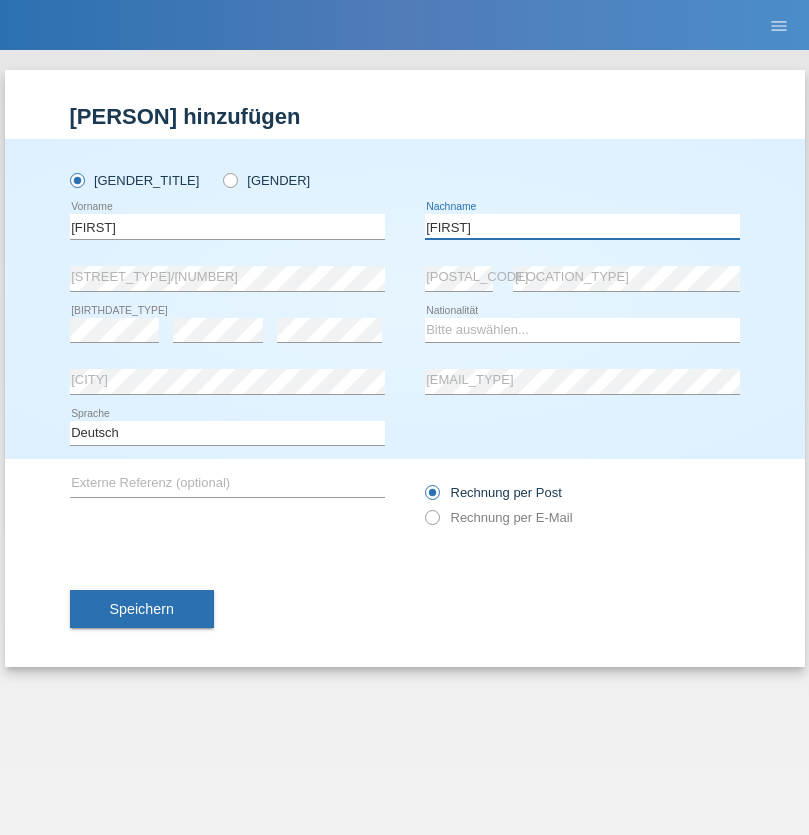 type on "Andrei" 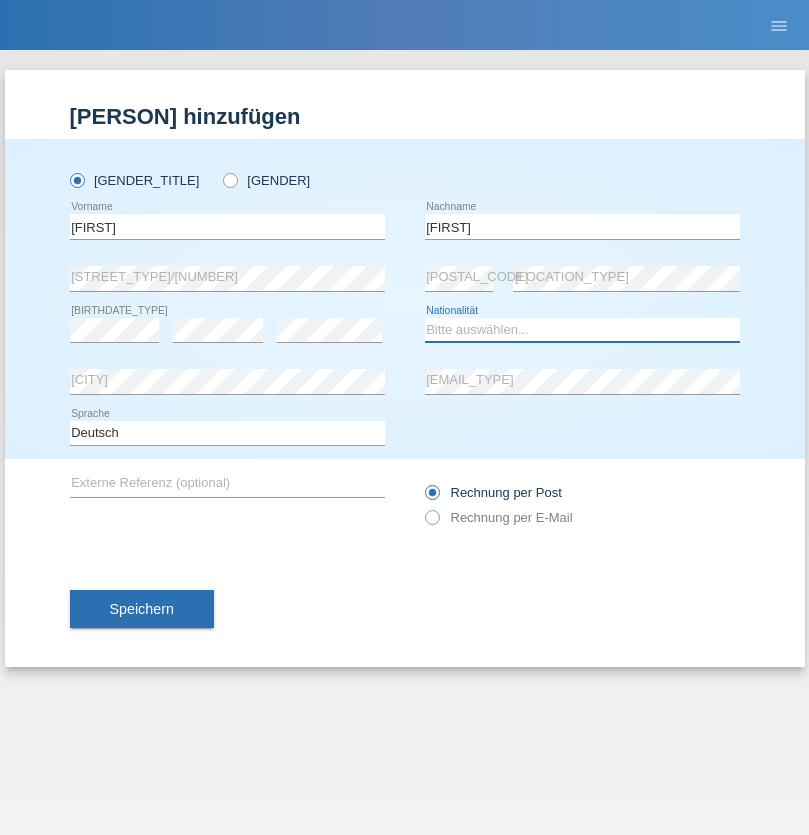 select on "OM" 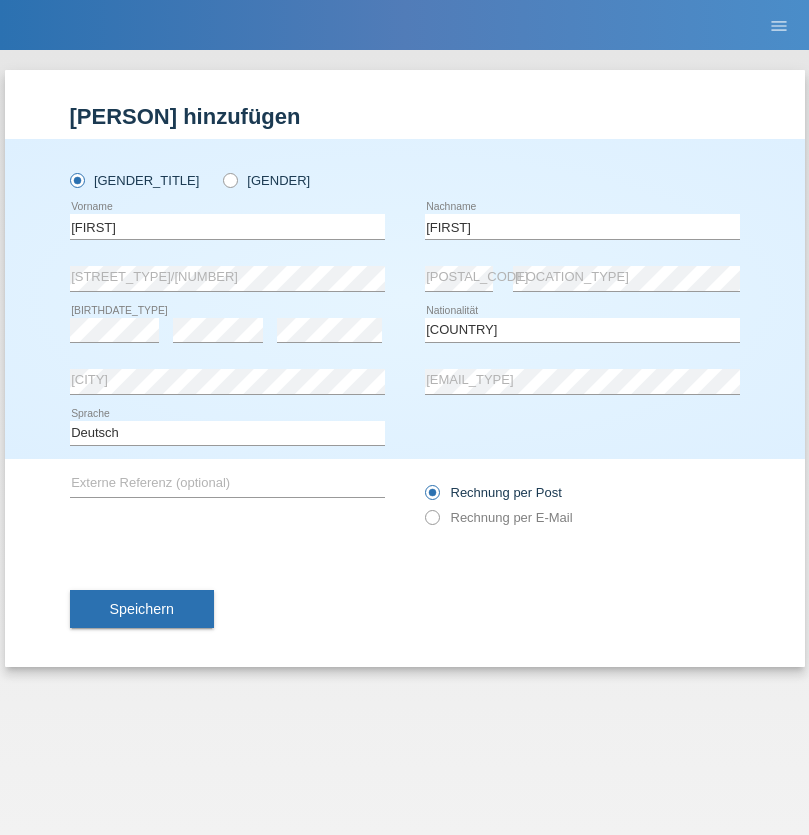 select on "C" 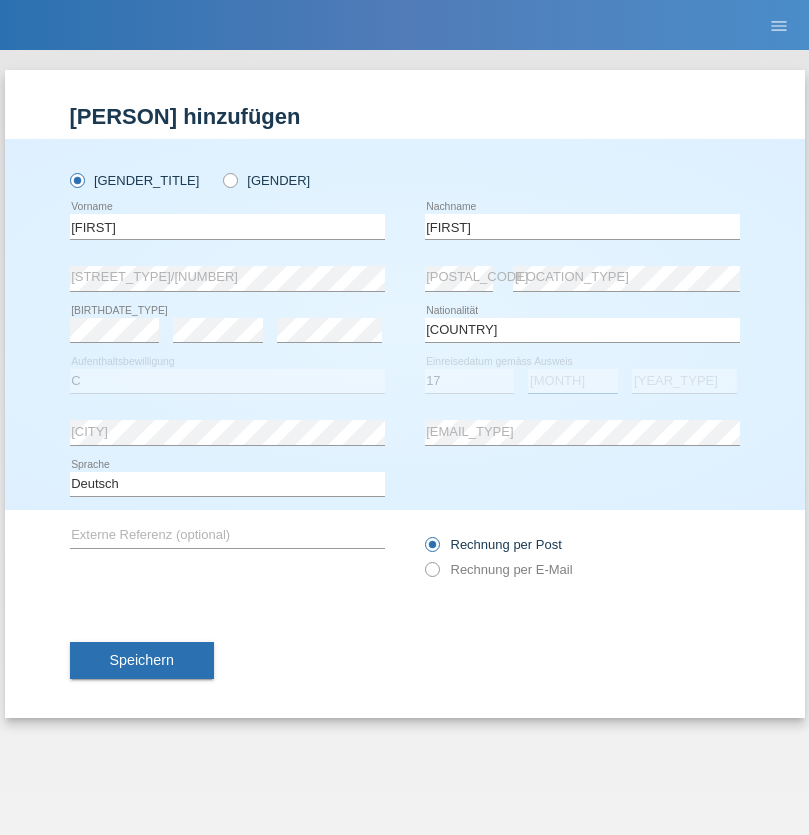 select on "06" 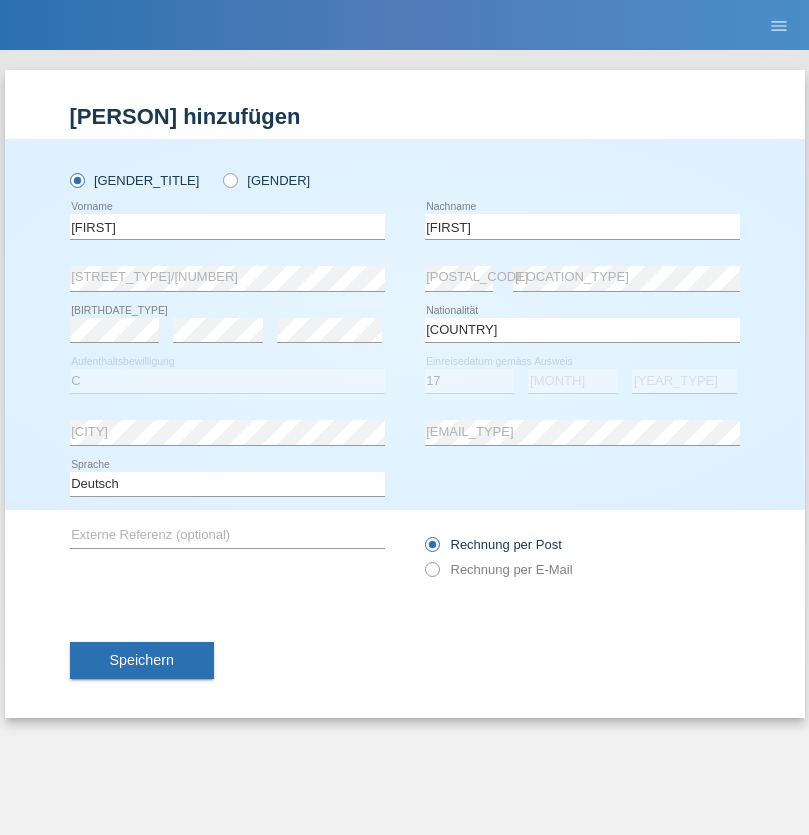 select on "2021" 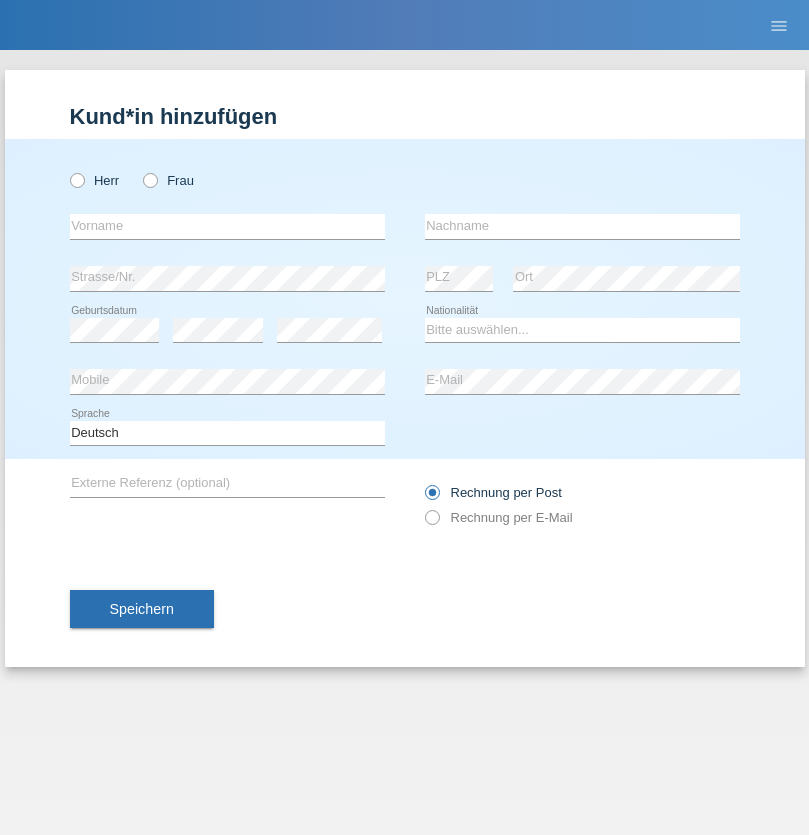 scroll, scrollTop: 0, scrollLeft: 0, axis: both 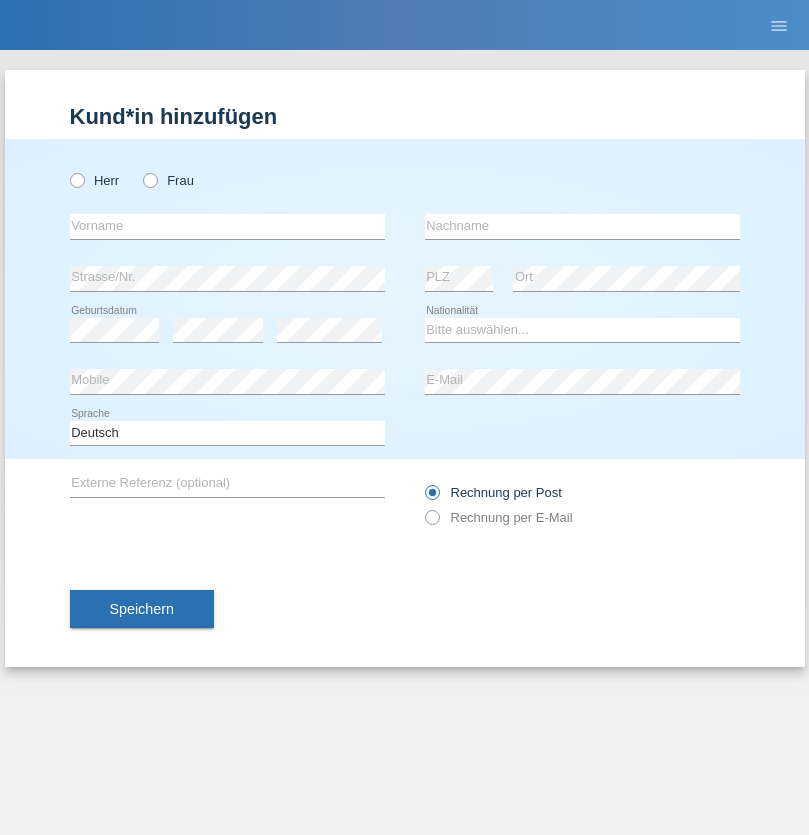 radio on "true" 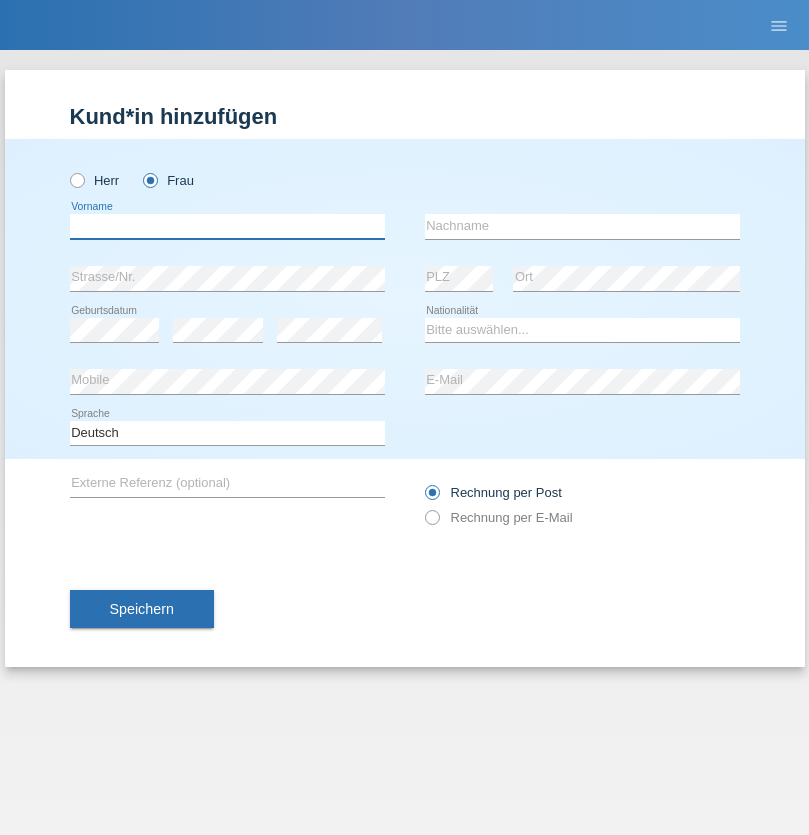 click at bounding box center (227, 226) 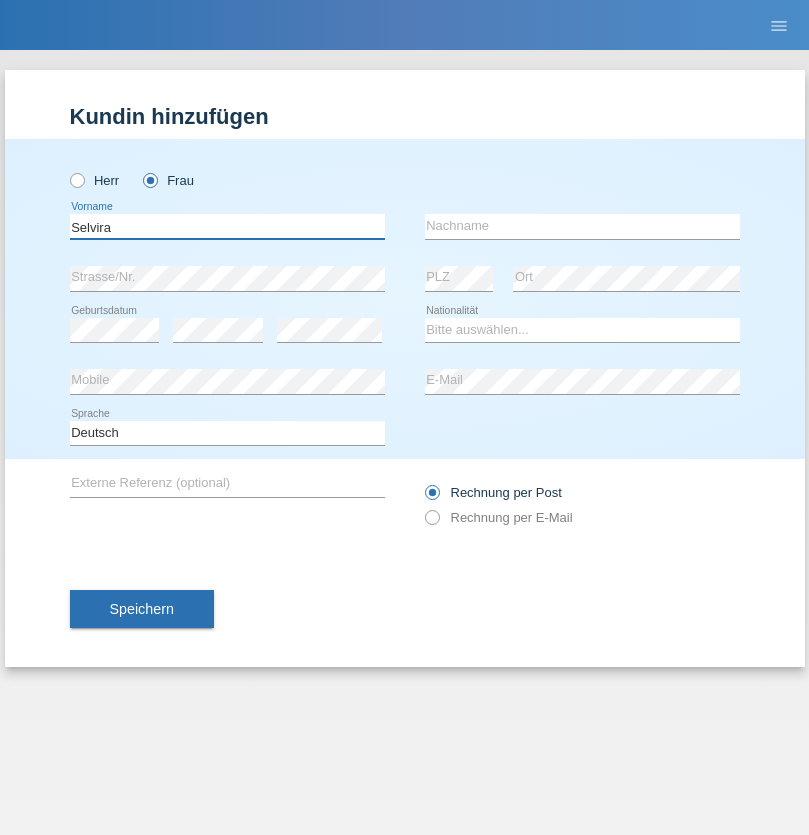 type on "Selvira" 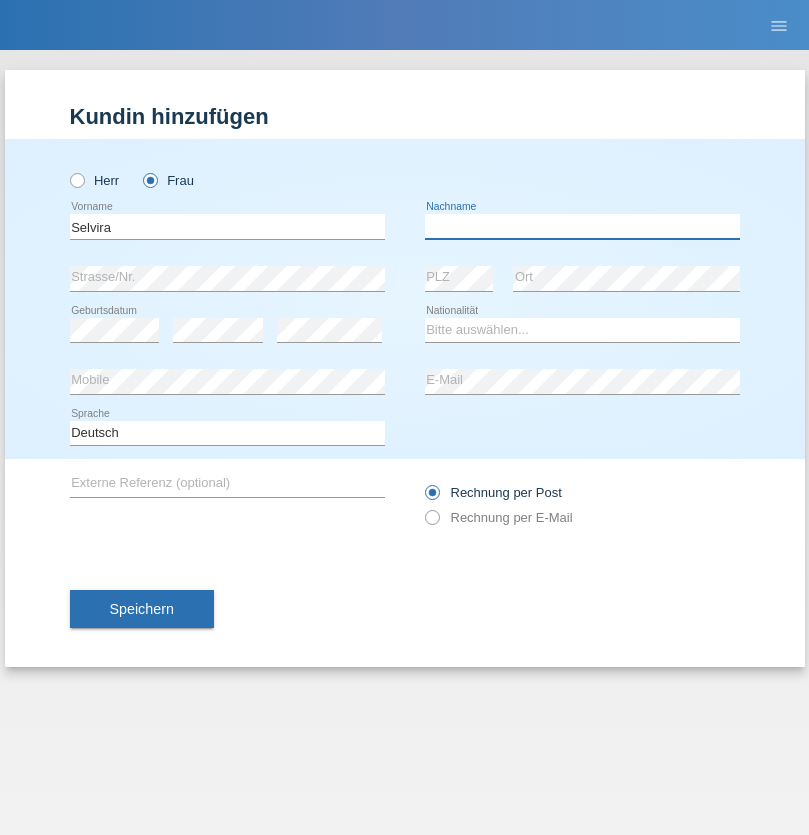 click at bounding box center [582, 226] 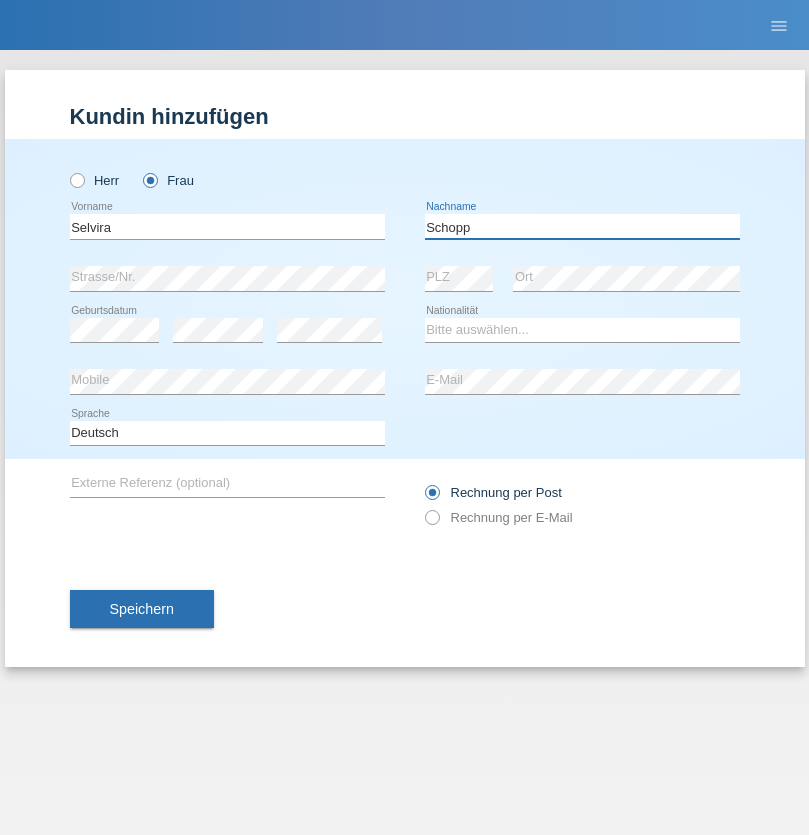 type on "Schopp" 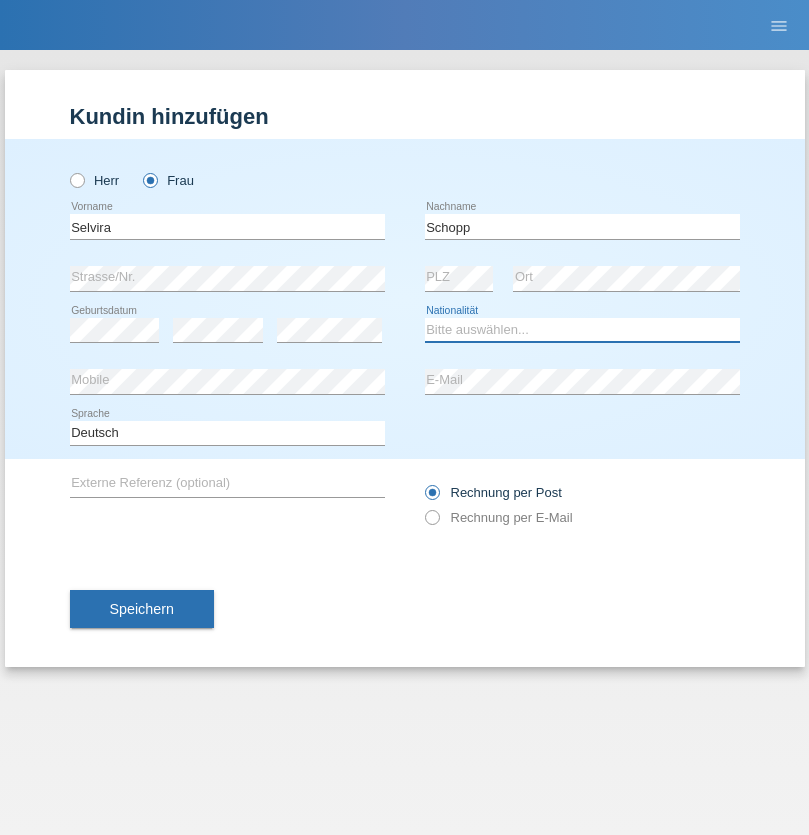 select on "CH" 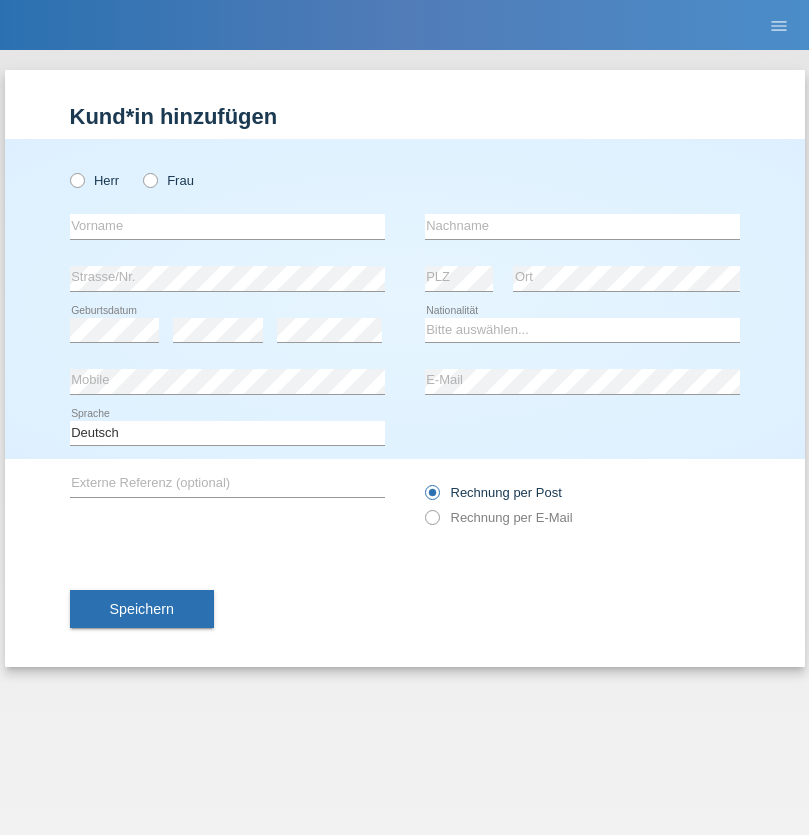 scroll, scrollTop: 0, scrollLeft: 0, axis: both 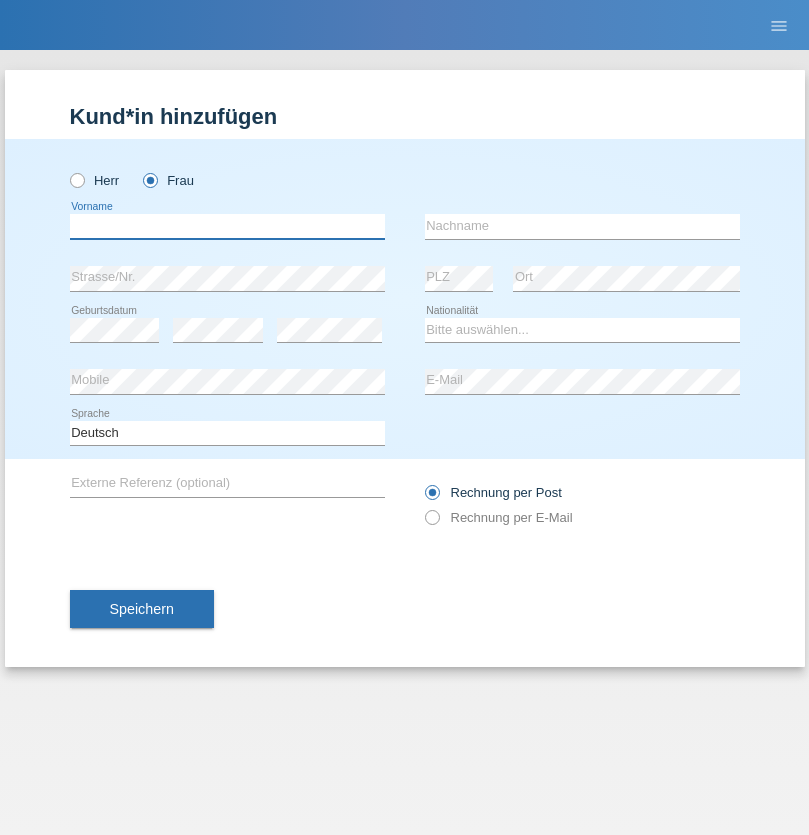 click at bounding box center (227, 226) 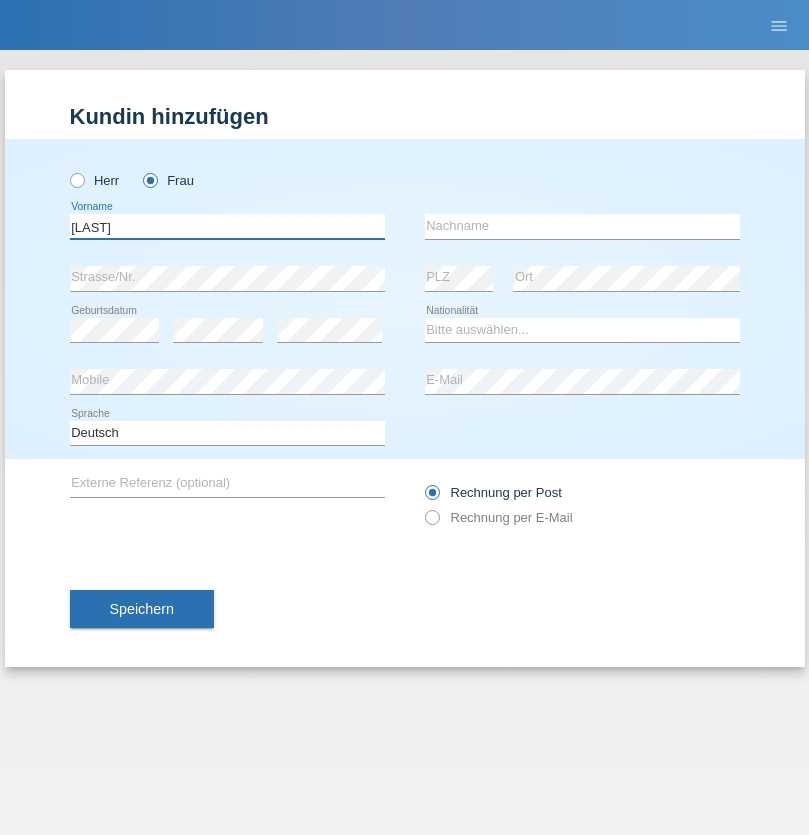 type on "MICHAELA" 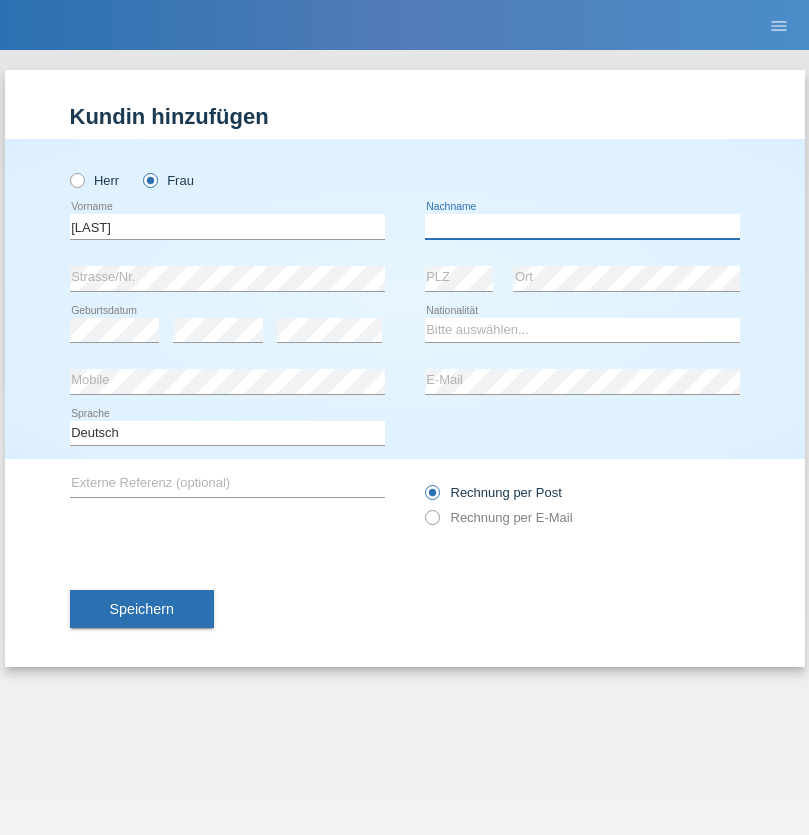 click at bounding box center (582, 226) 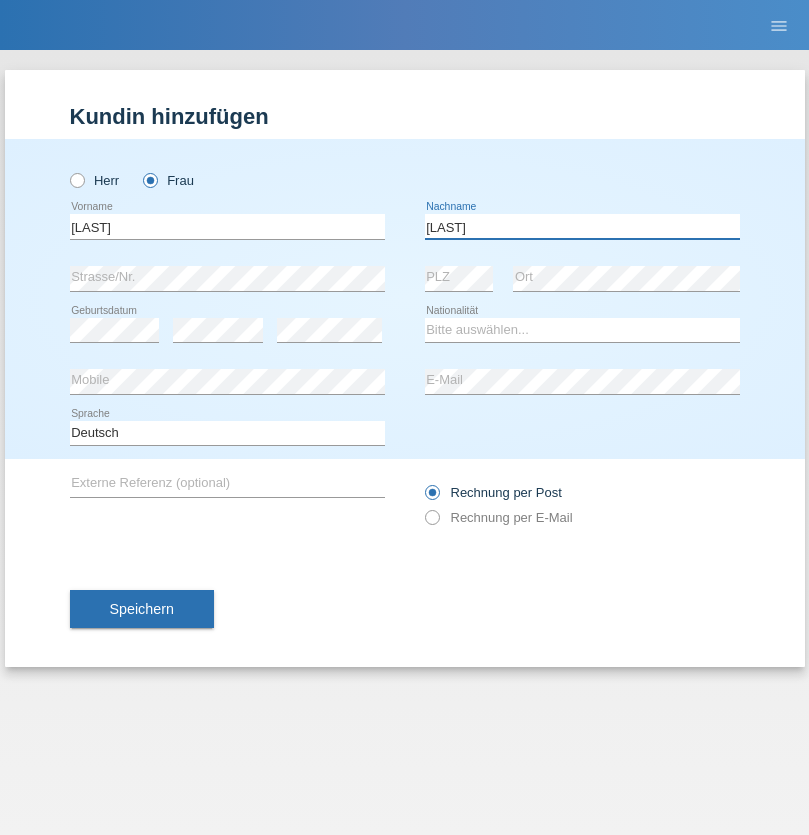 type on "BERNATOVA" 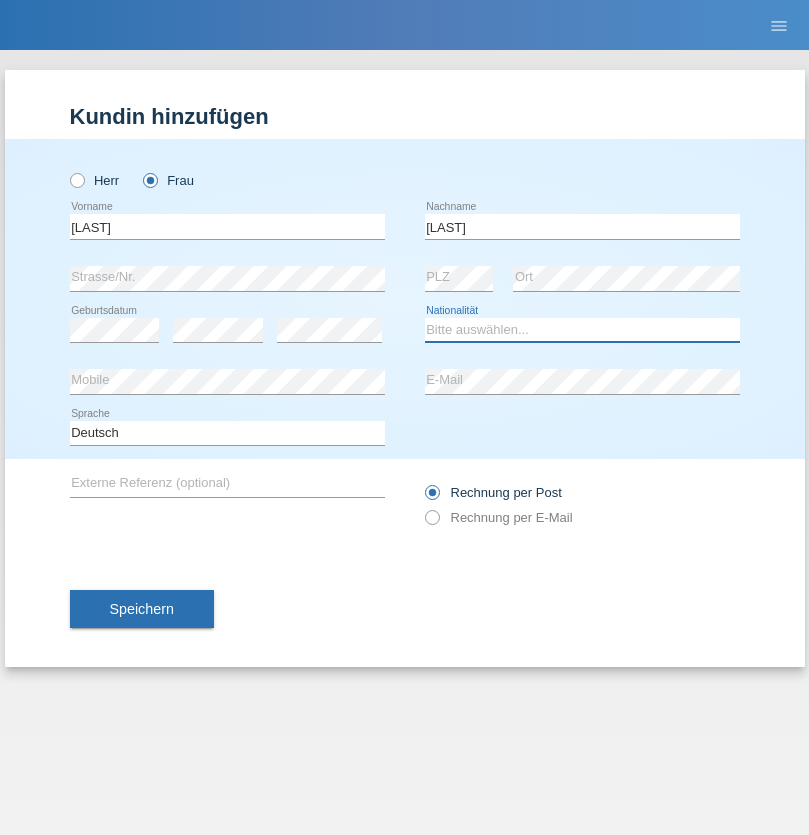 select on "SK" 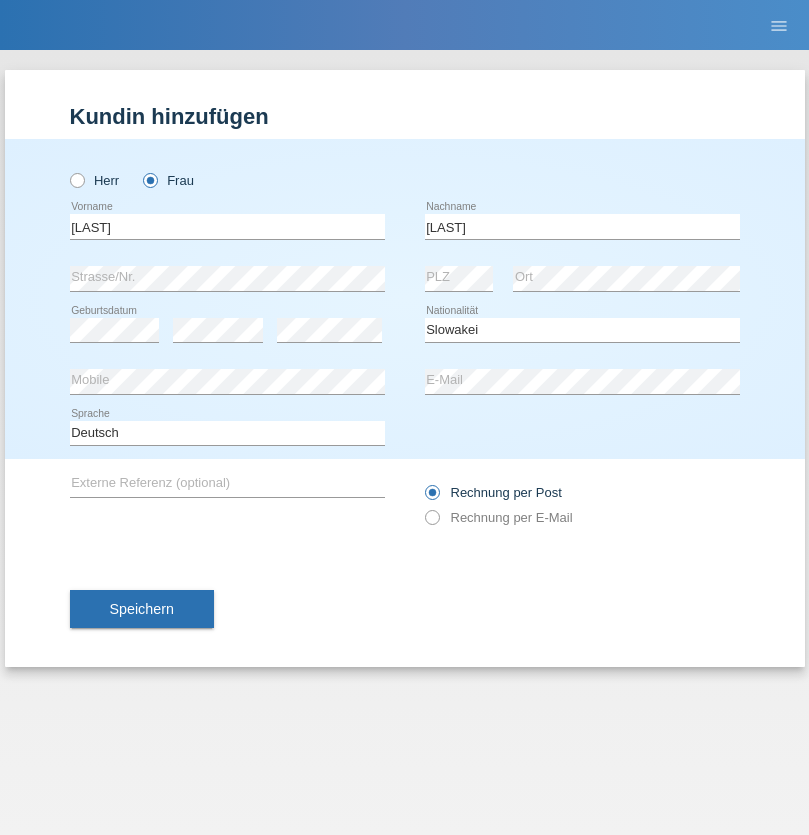 select on "C" 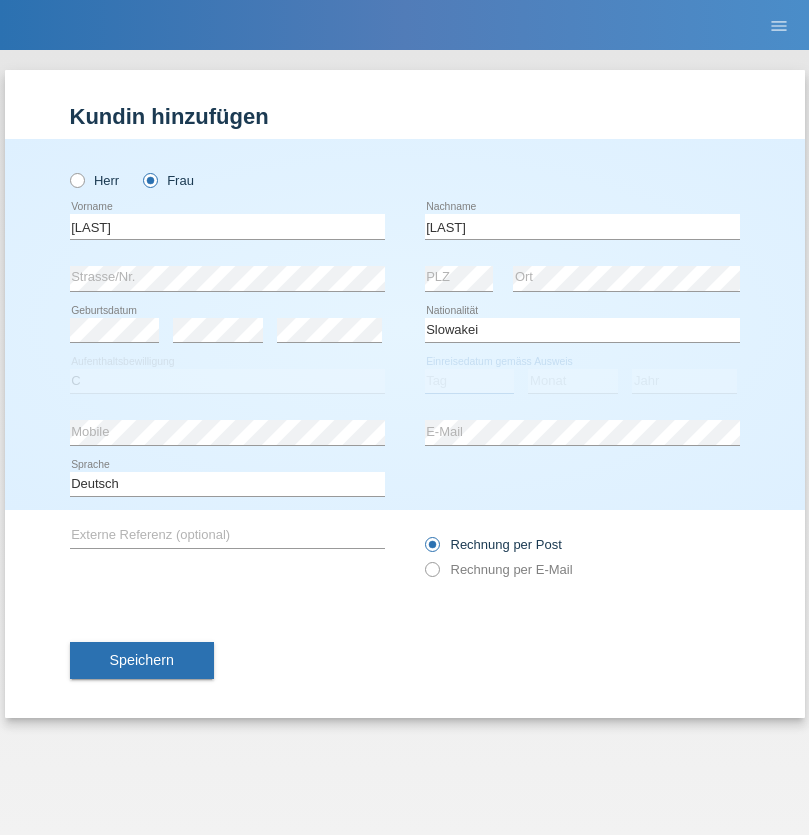 select on "05" 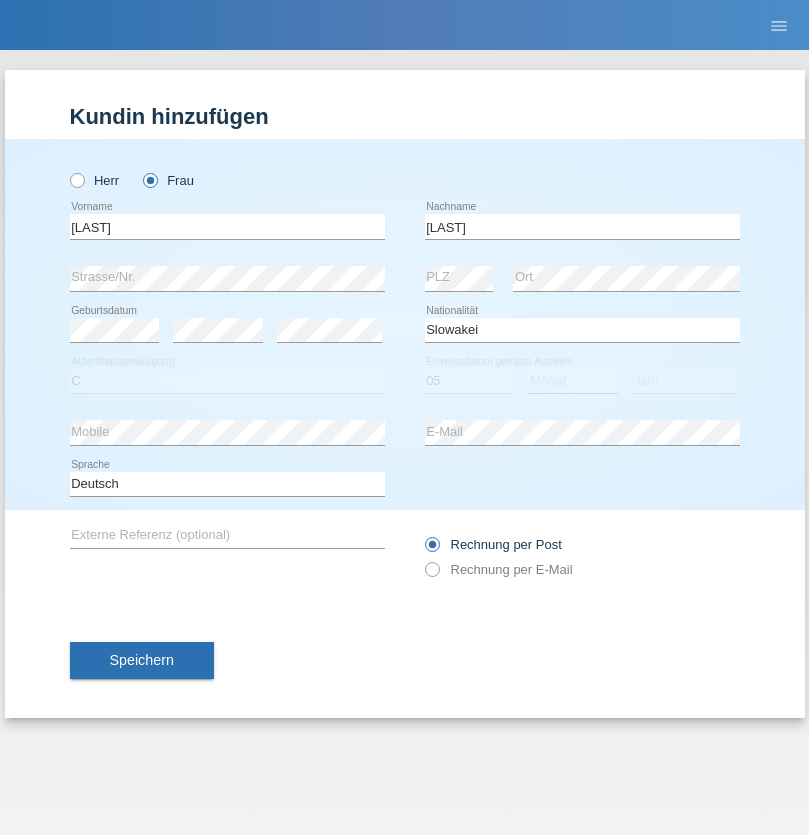 select on "04" 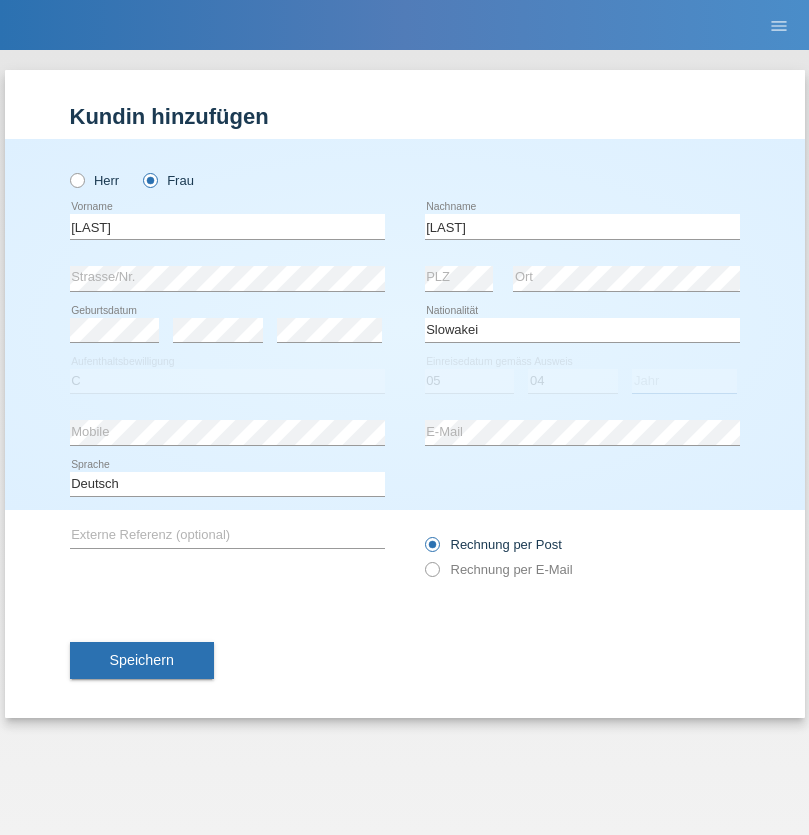 select on "2014" 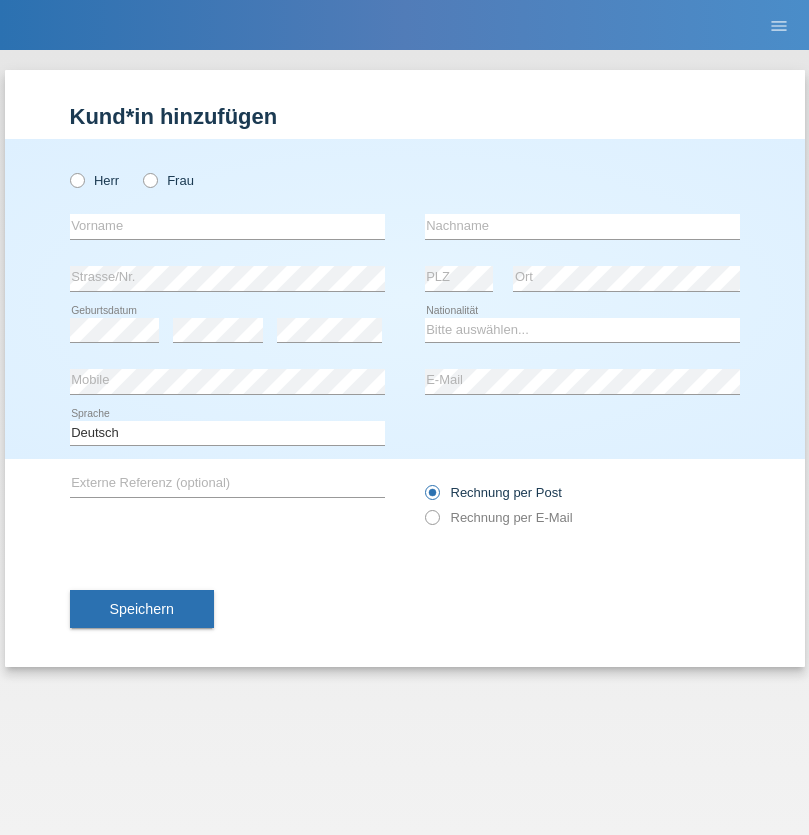 scroll, scrollTop: 0, scrollLeft: 0, axis: both 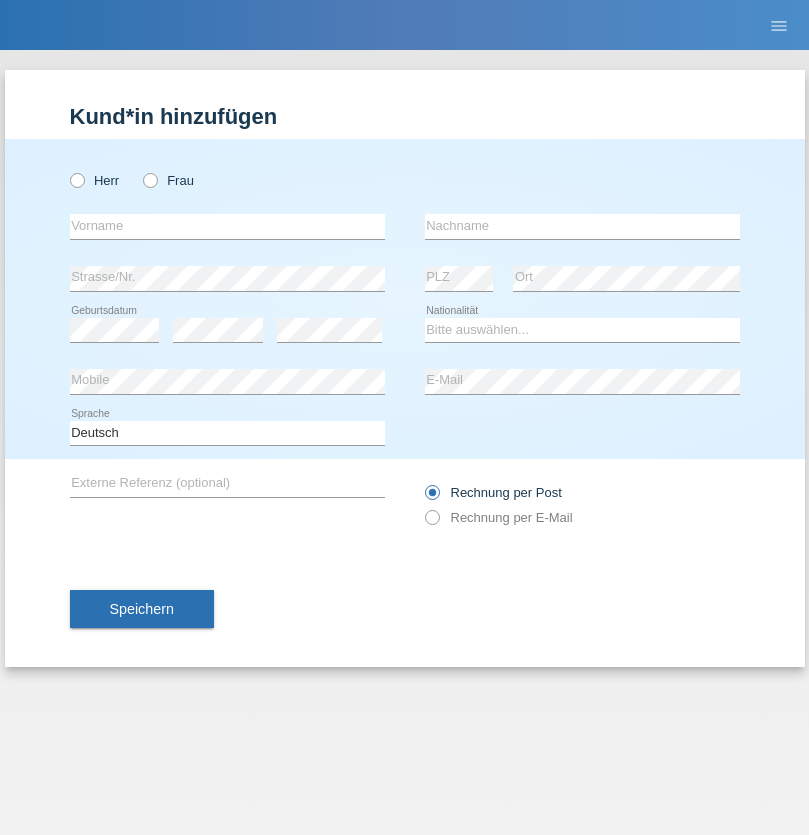radio on "true" 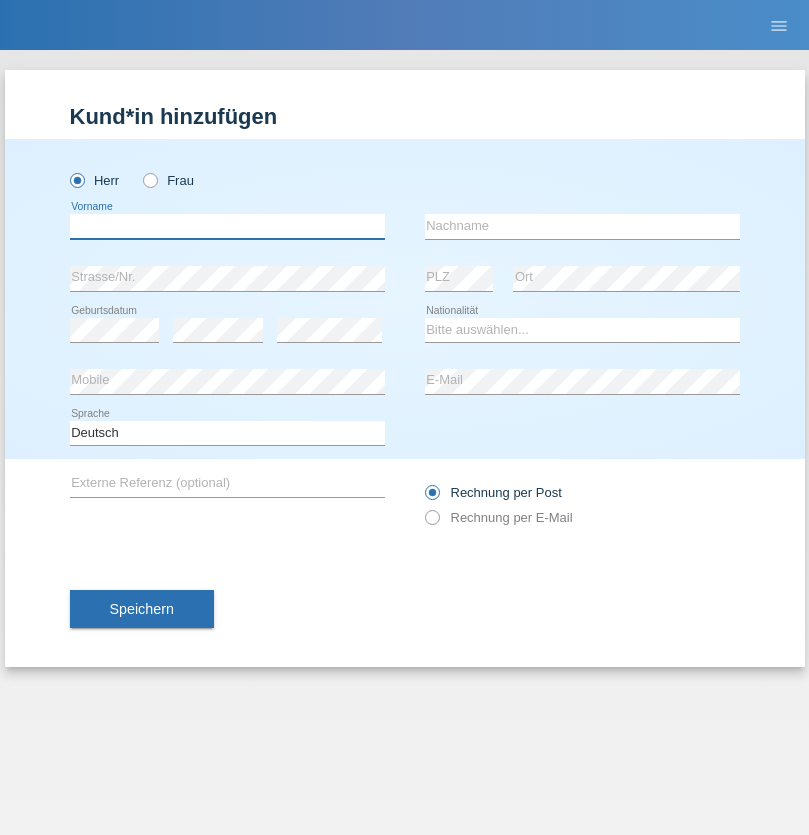 click at bounding box center (227, 226) 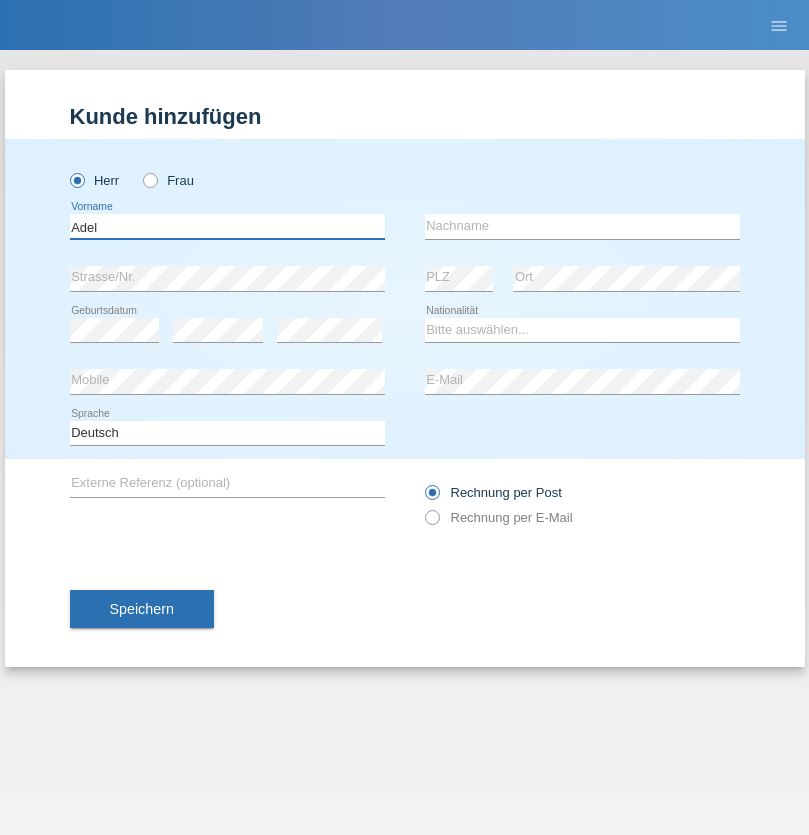 type on "Adel" 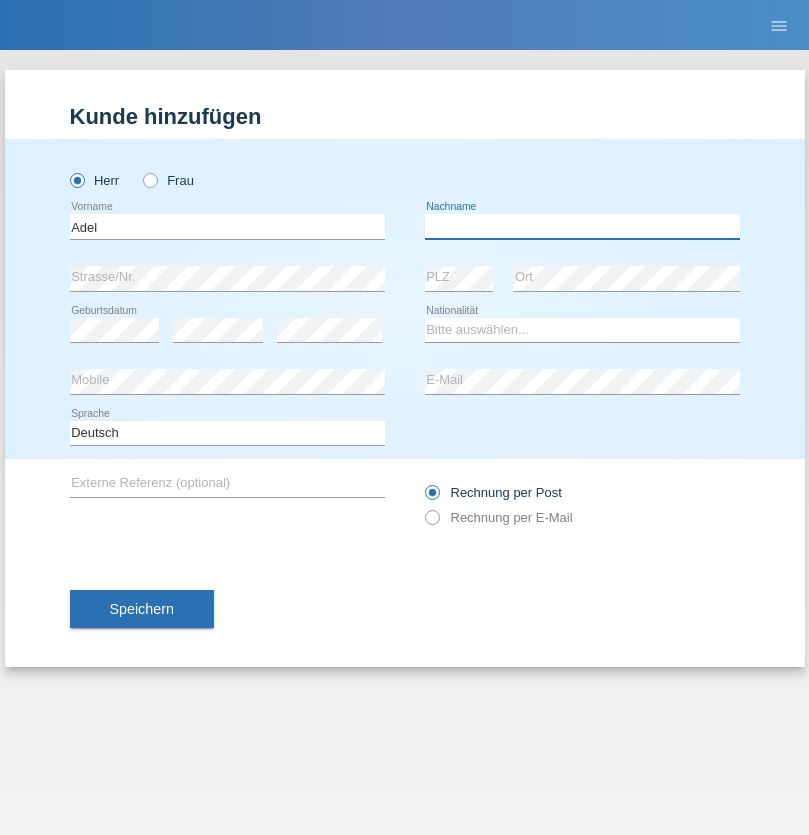 click at bounding box center [582, 226] 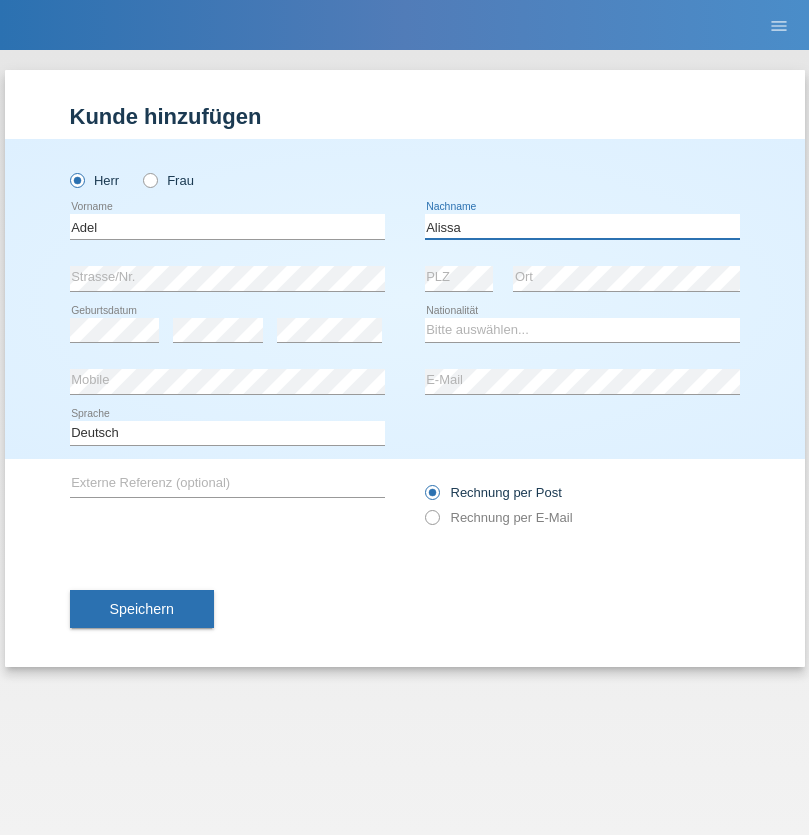 type on "Alissa" 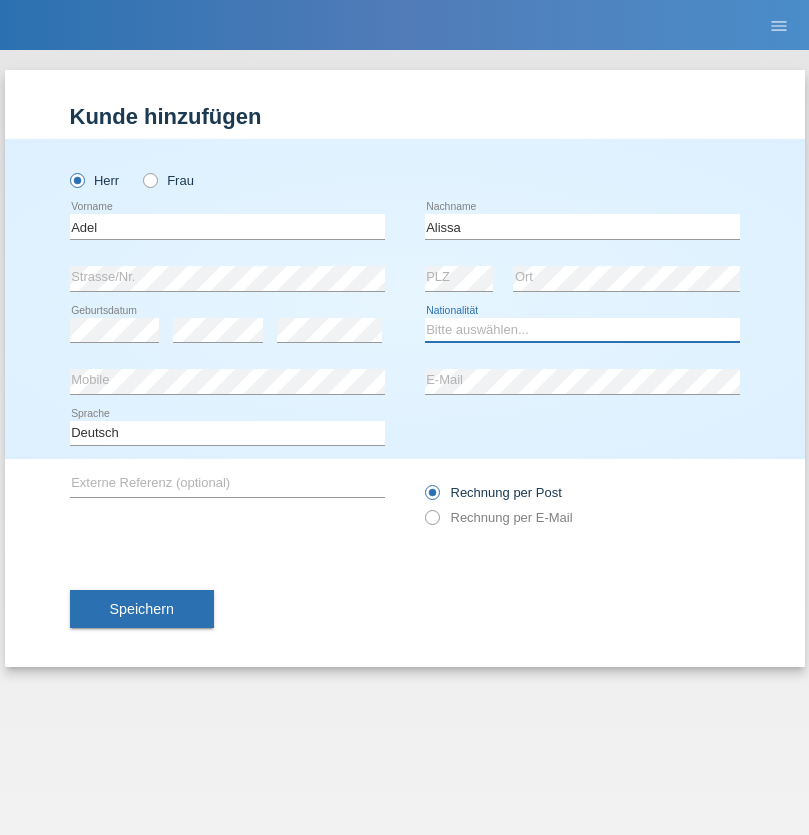 select on "SY" 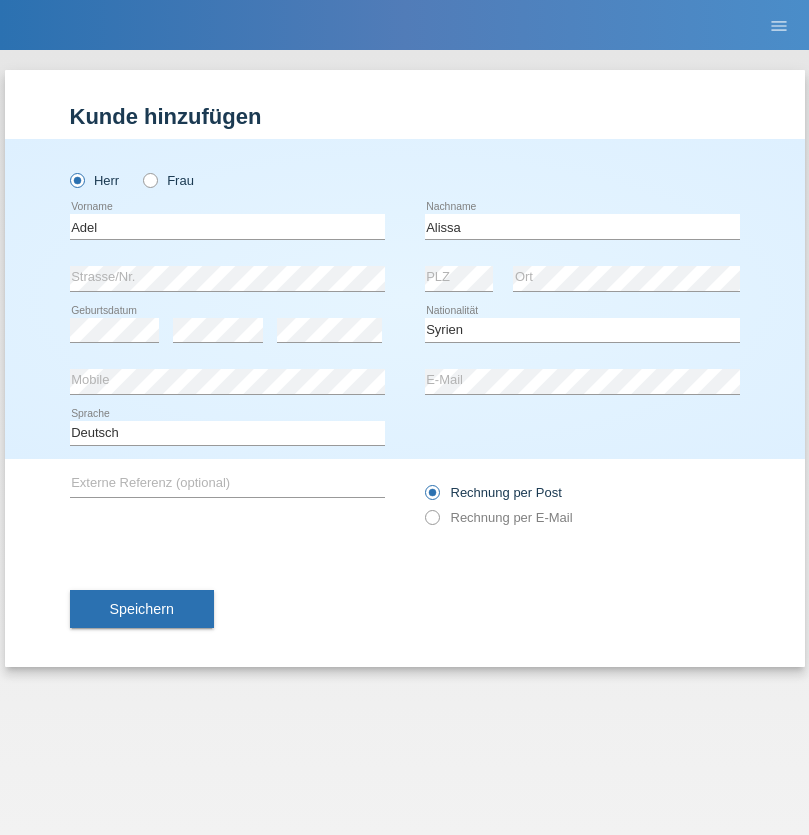 select on "C" 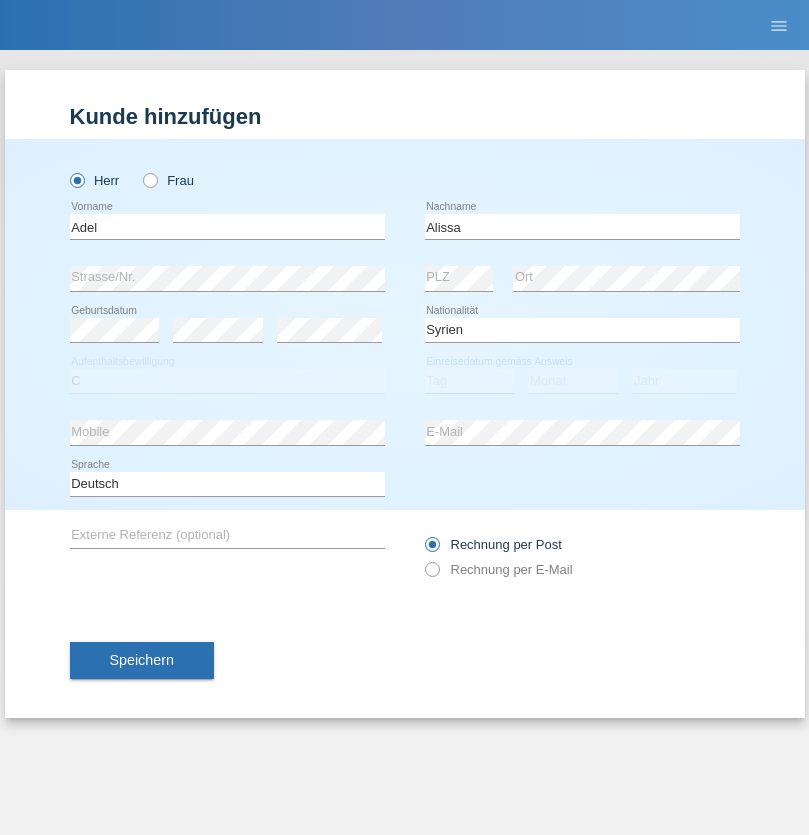 select on "20" 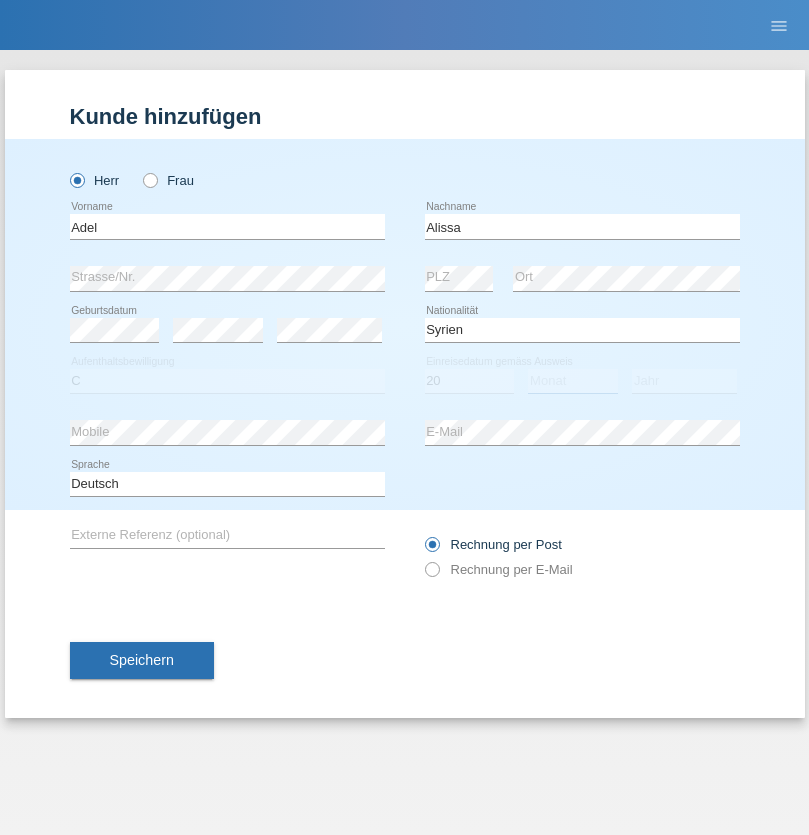 select on "09" 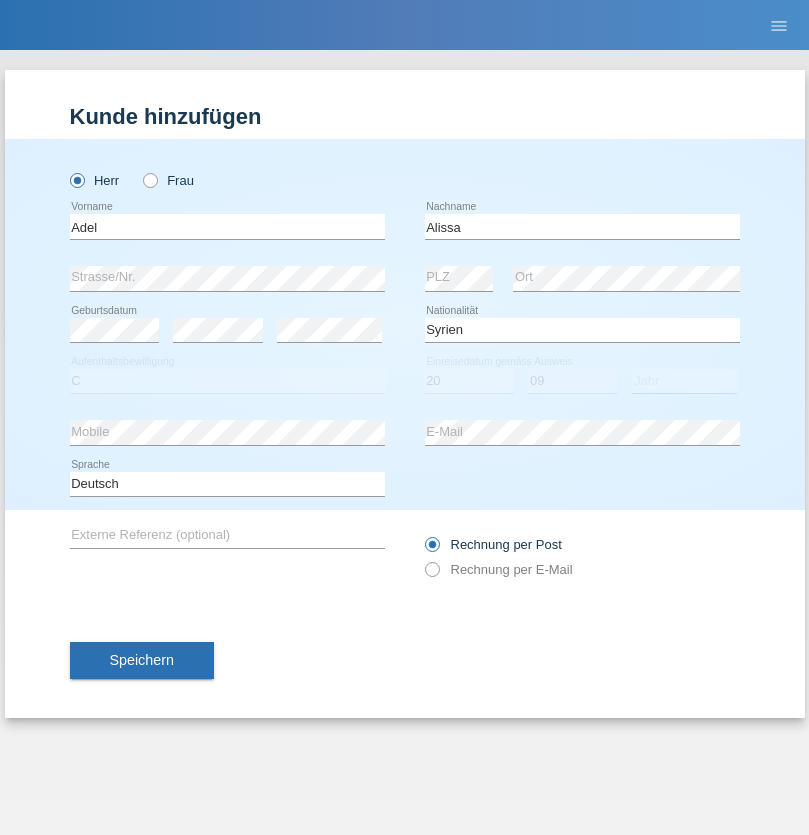 select on "2018" 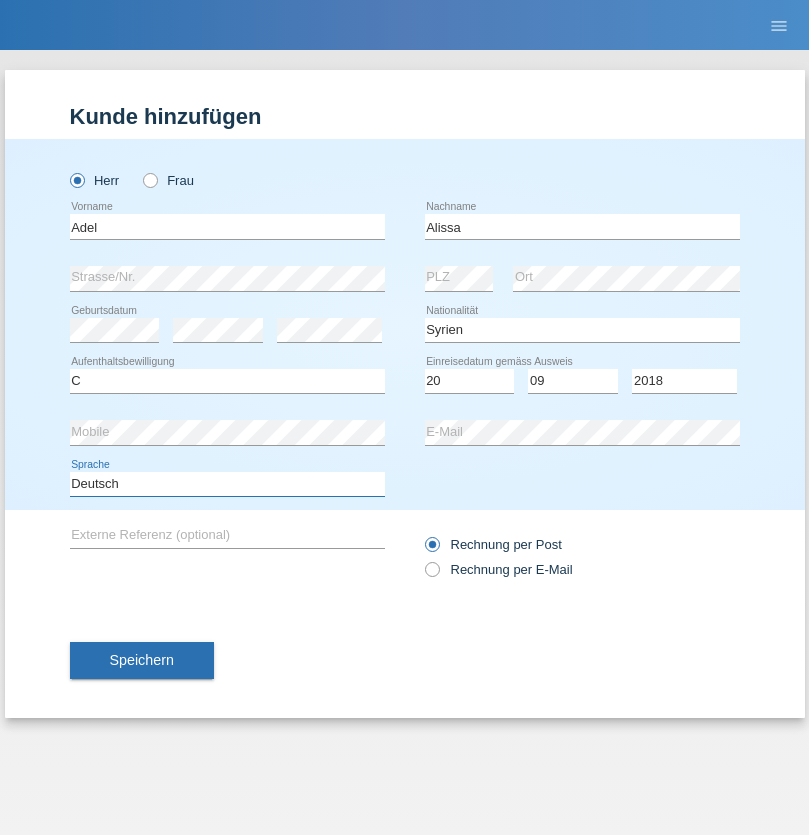 select on "en" 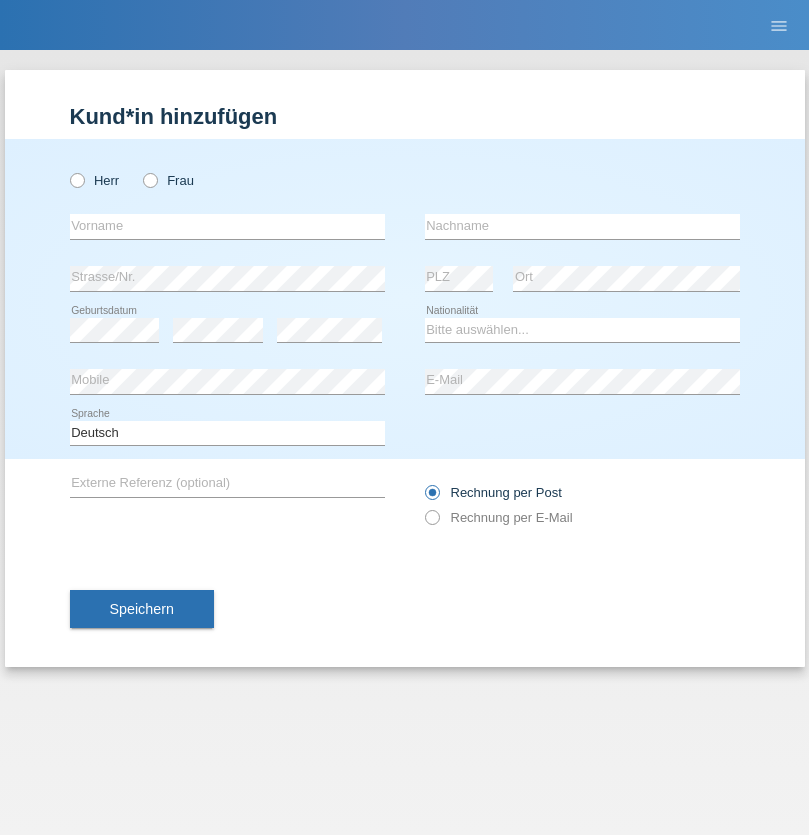scroll, scrollTop: 0, scrollLeft: 0, axis: both 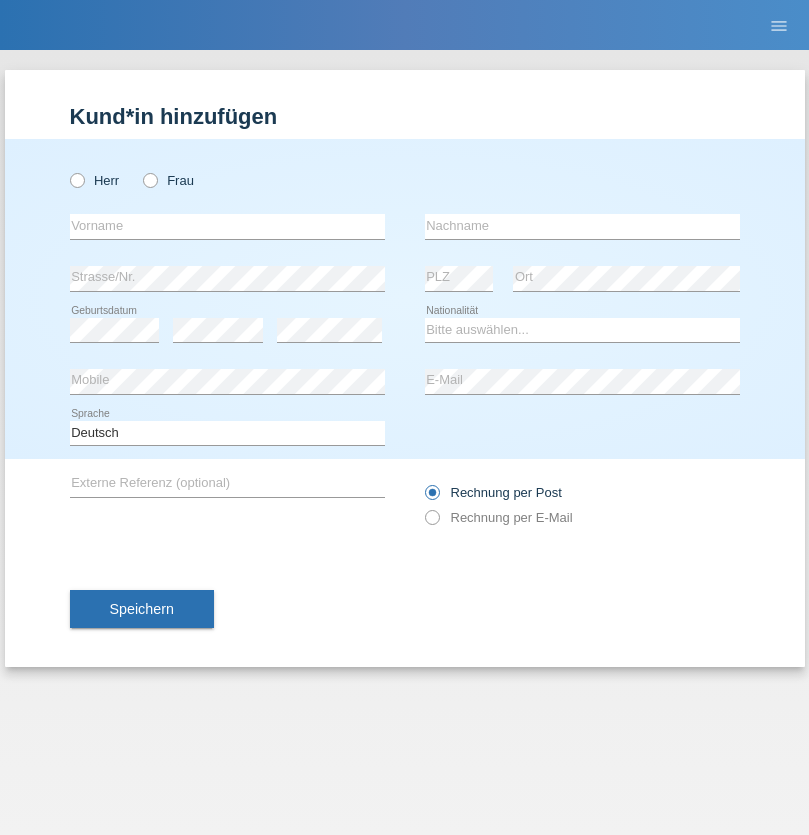 radio on "true" 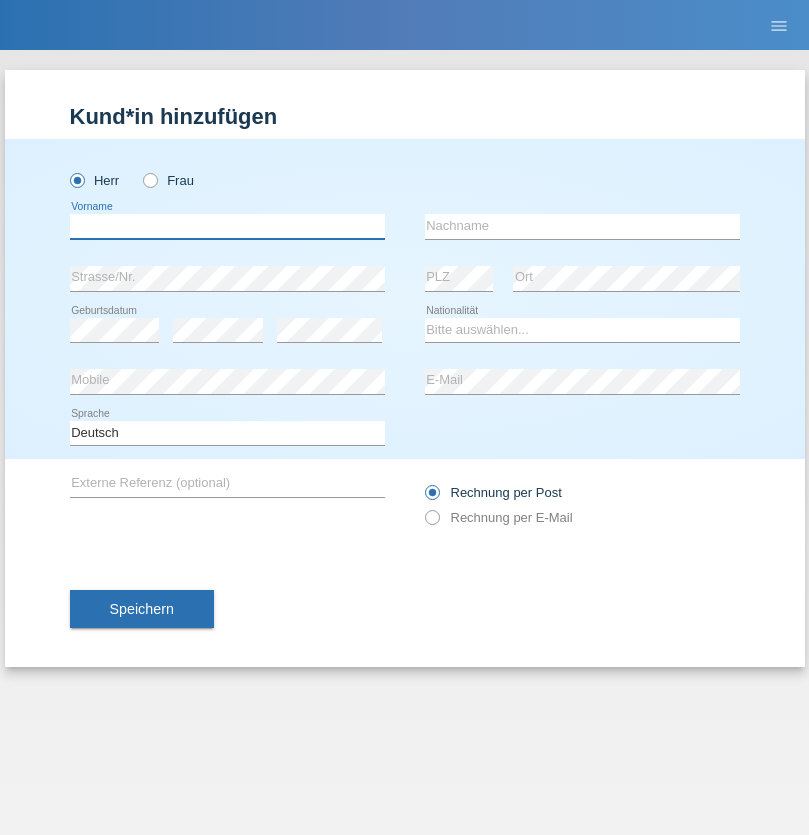 click at bounding box center (227, 226) 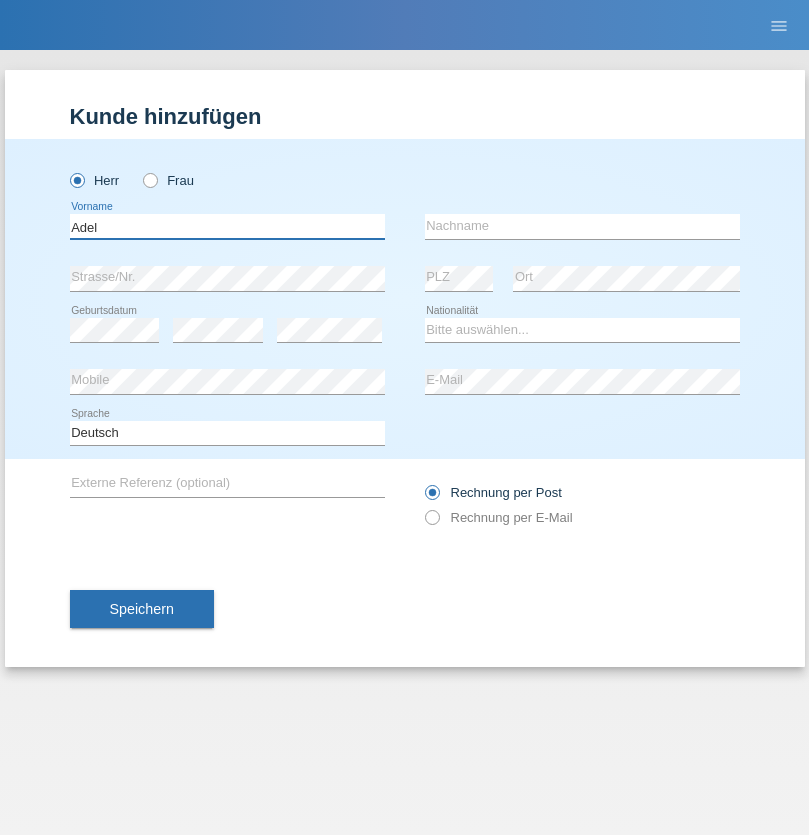 type on "Adel" 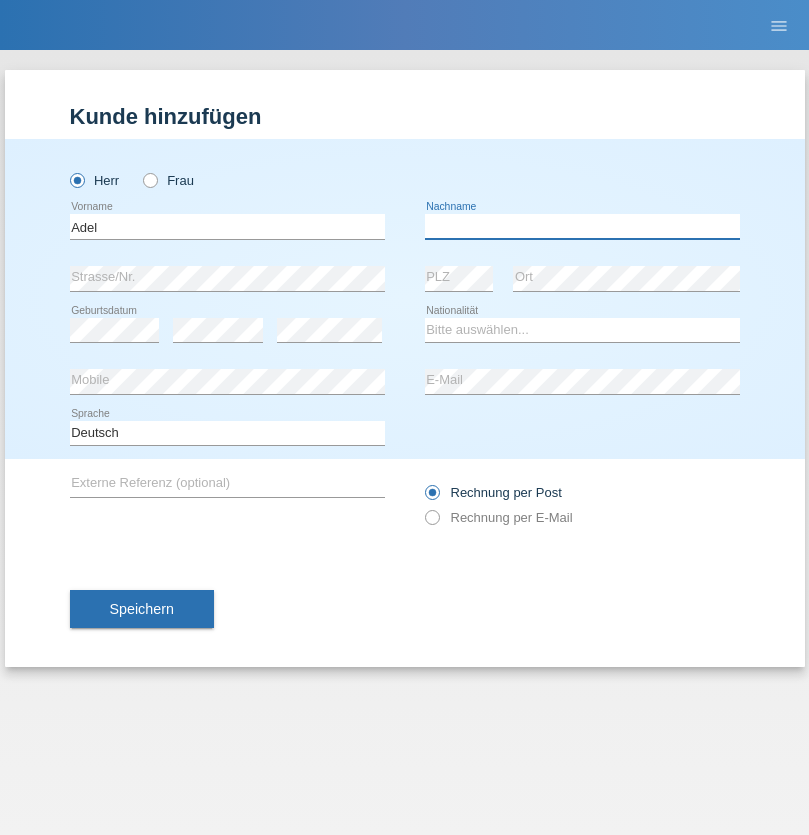 click at bounding box center [582, 226] 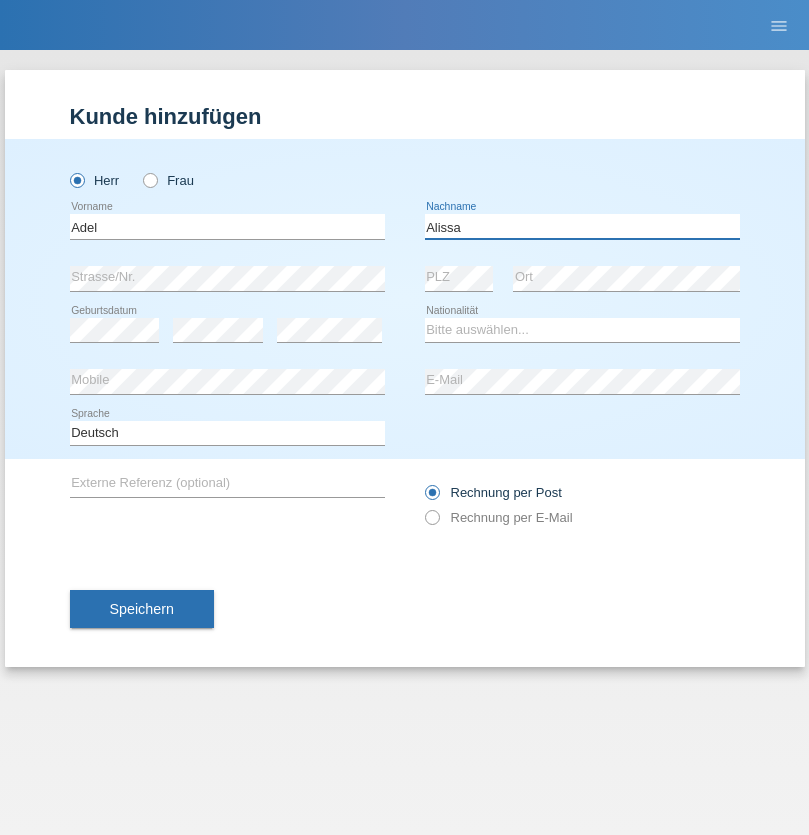 type on "Alissa" 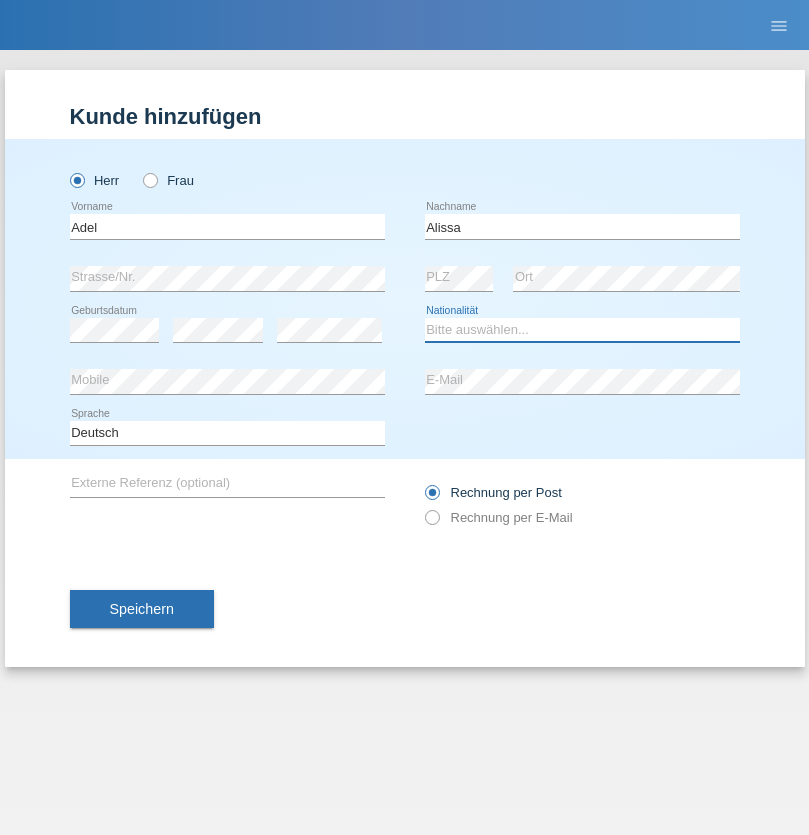 select on "SY" 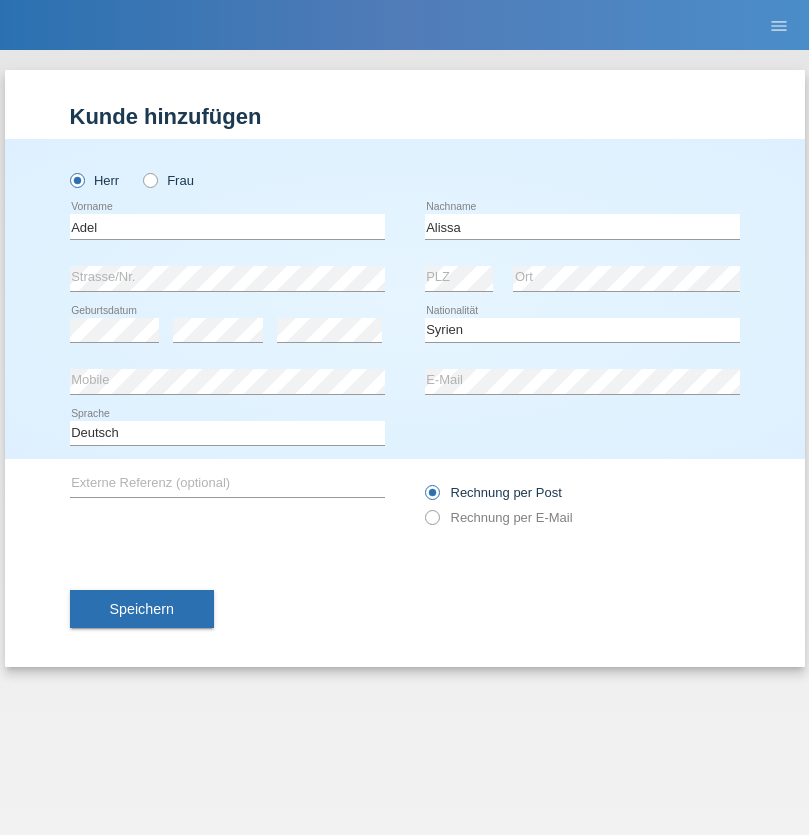select on "C" 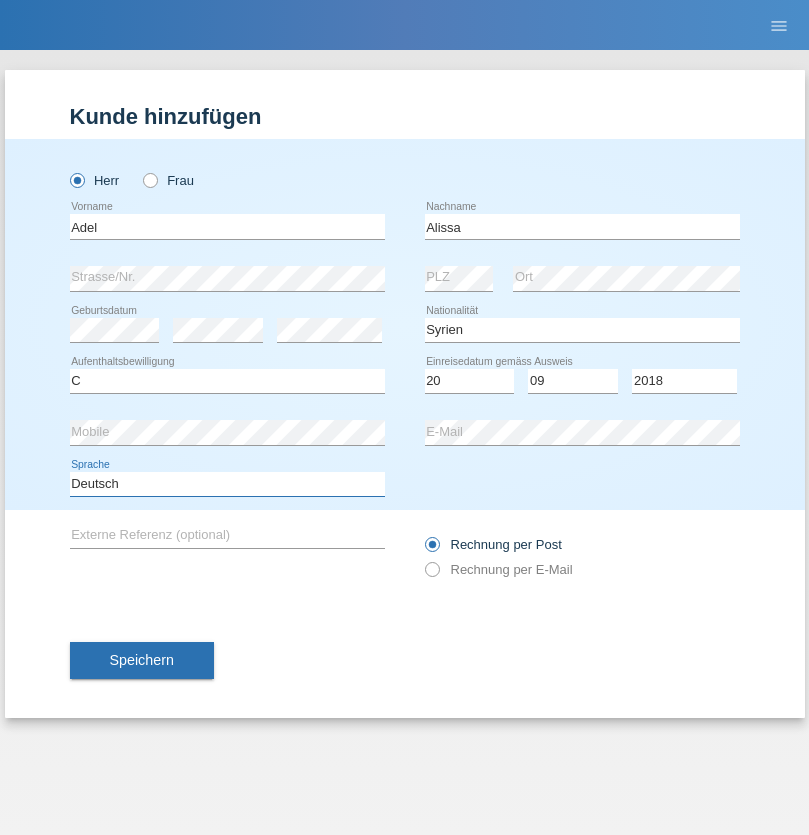 select on "en" 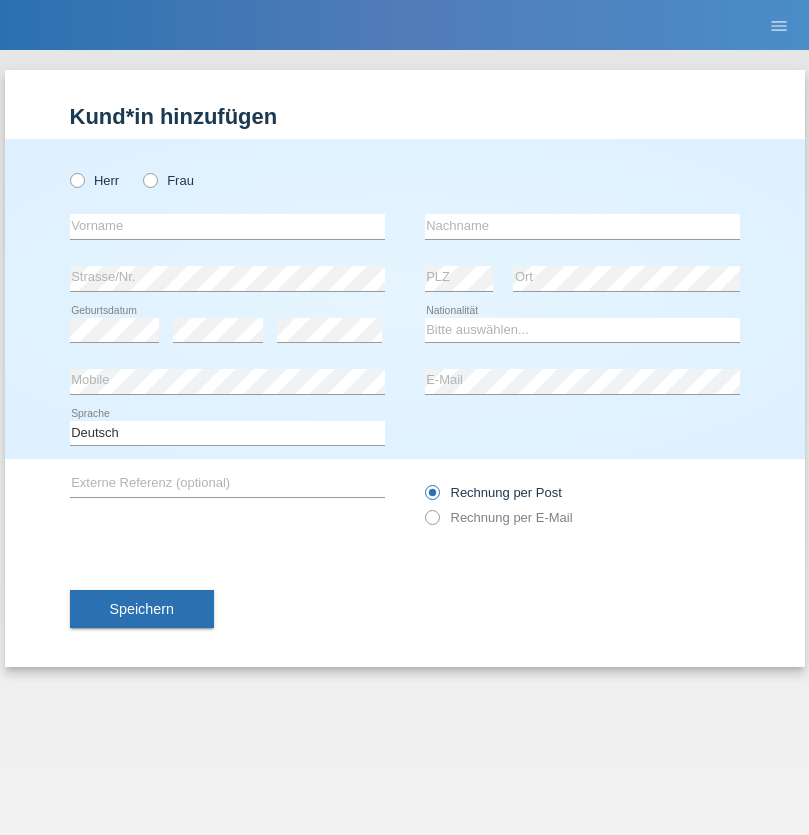 scroll, scrollTop: 0, scrollLeft: 0, axis: both 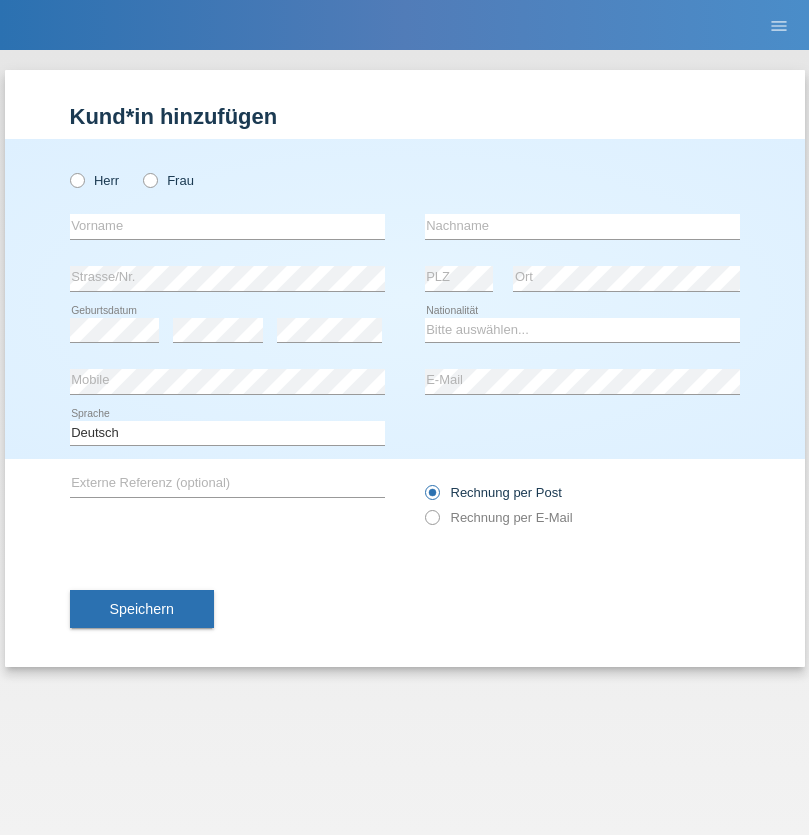 radio on "true" 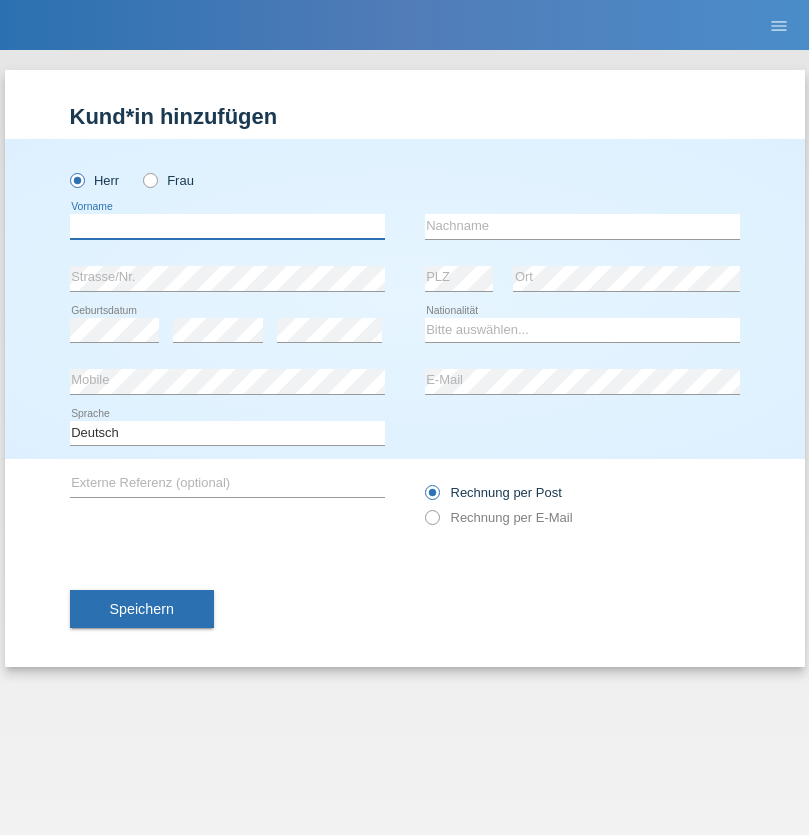 click at bounding box center [227, 226] 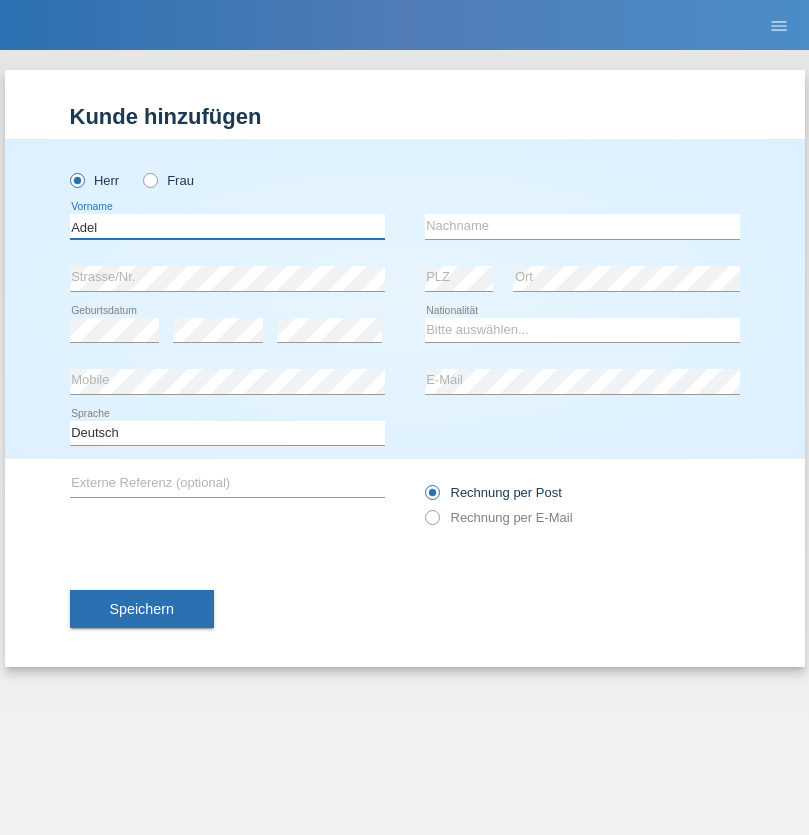 type on "Adel" 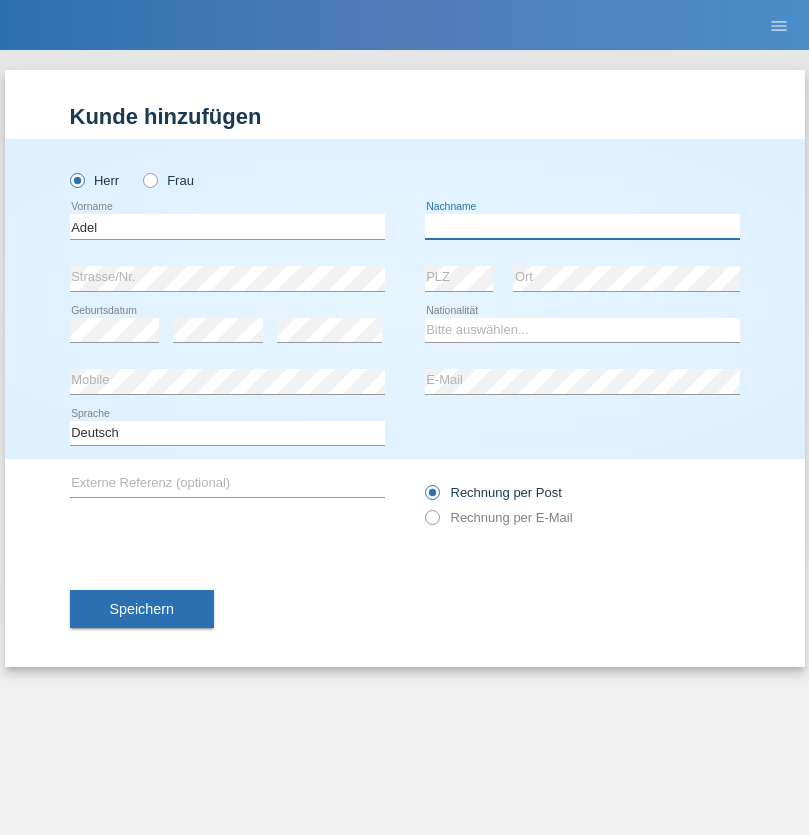 click at bounding box center (582, 226) 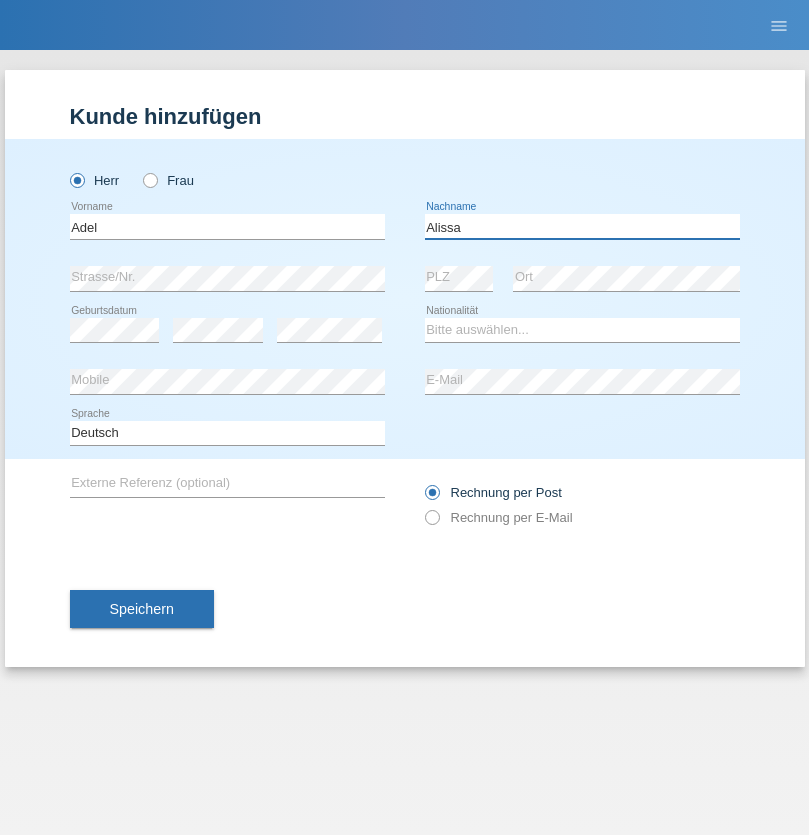 type on "Alissa" 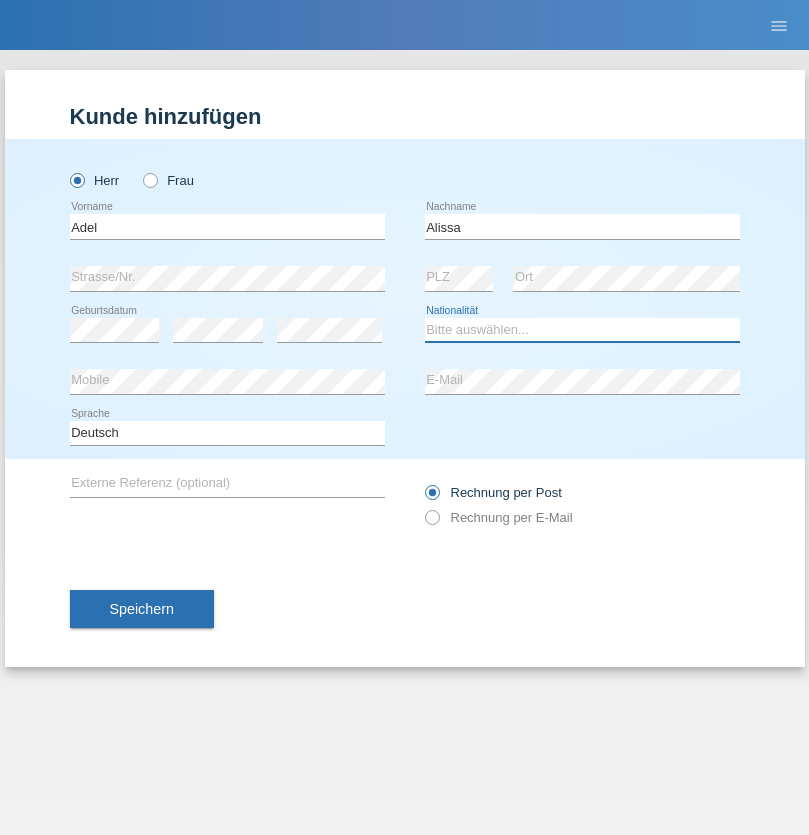 select on "SY" 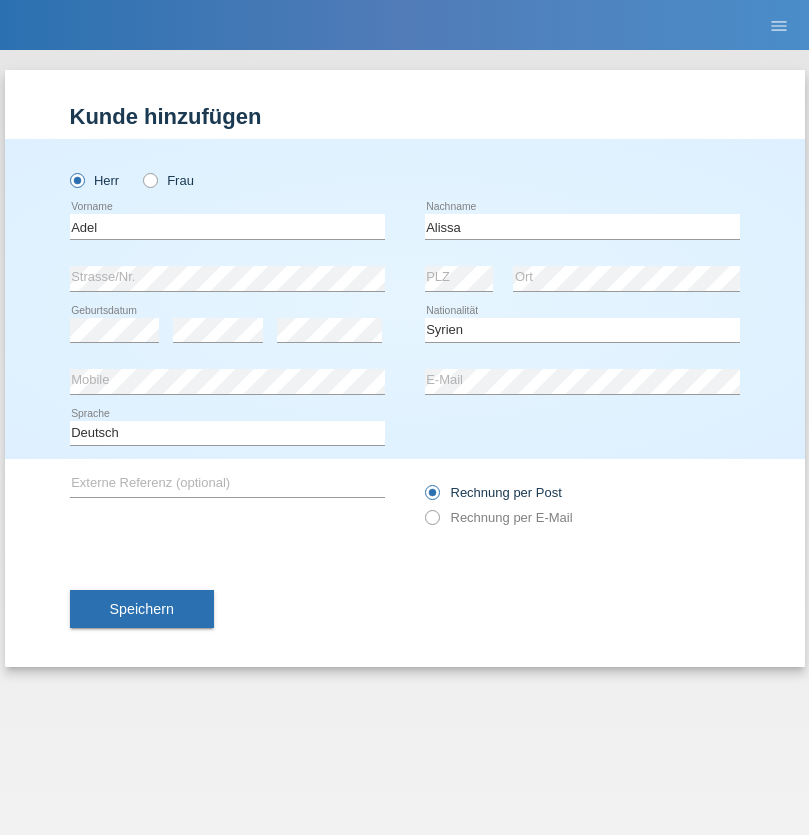 select on "C" 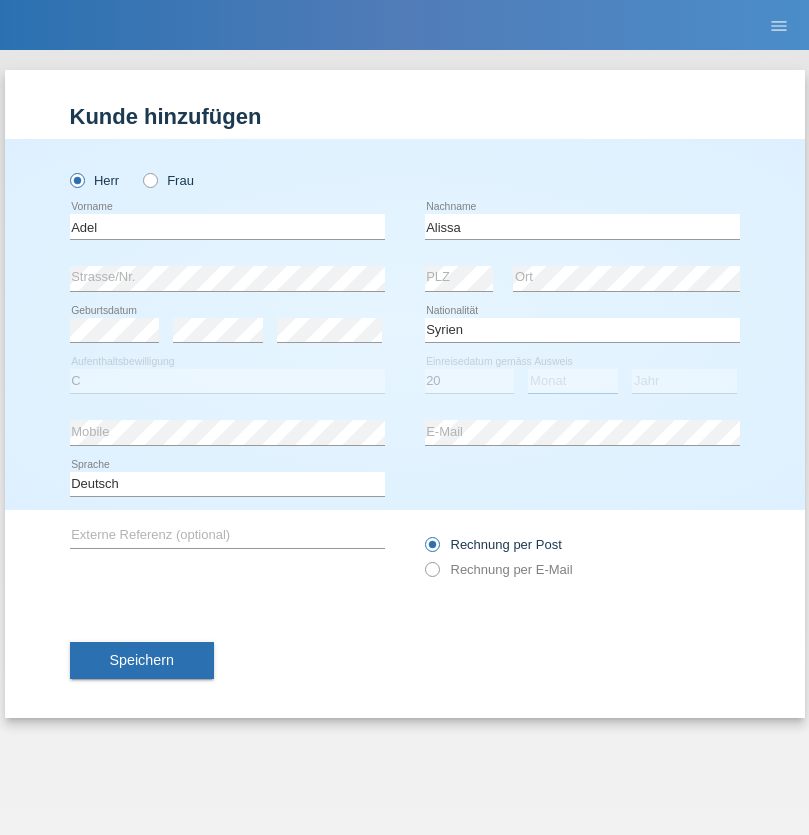 select on "09" 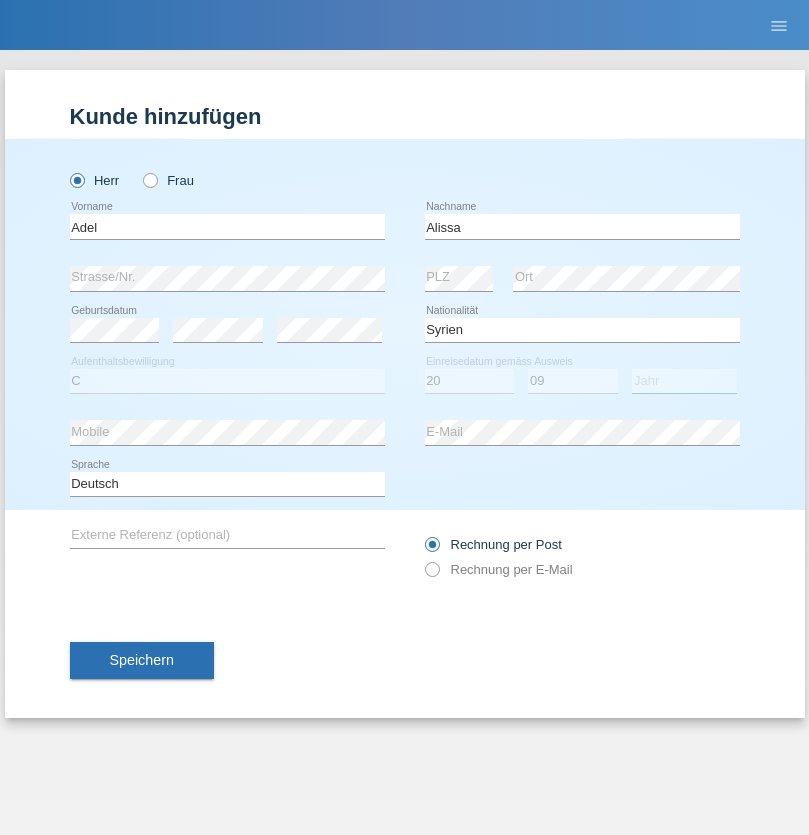 select on "2018" 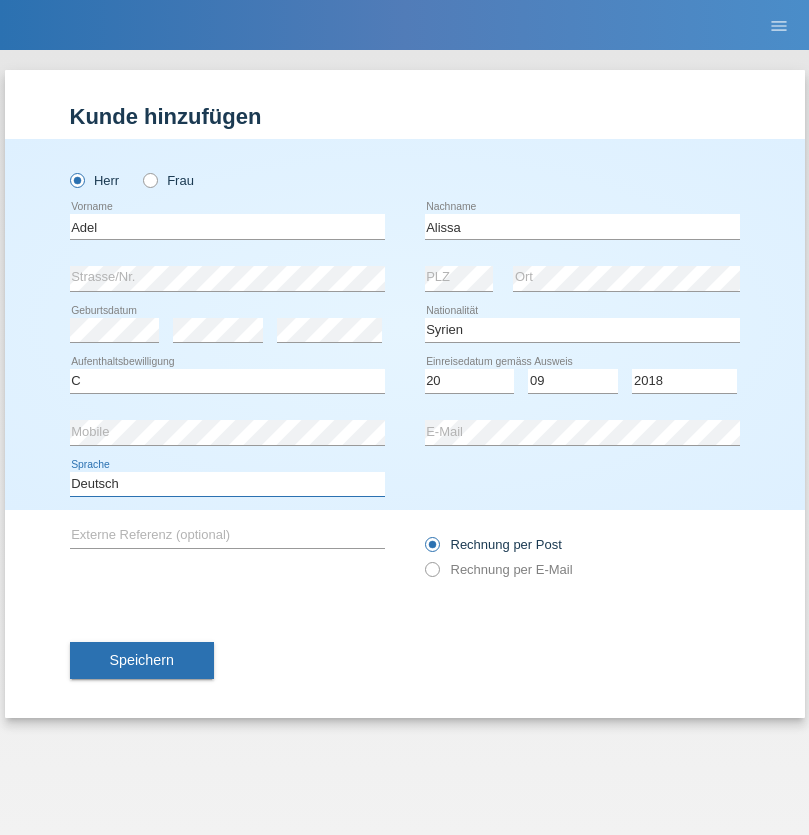 select on "en" 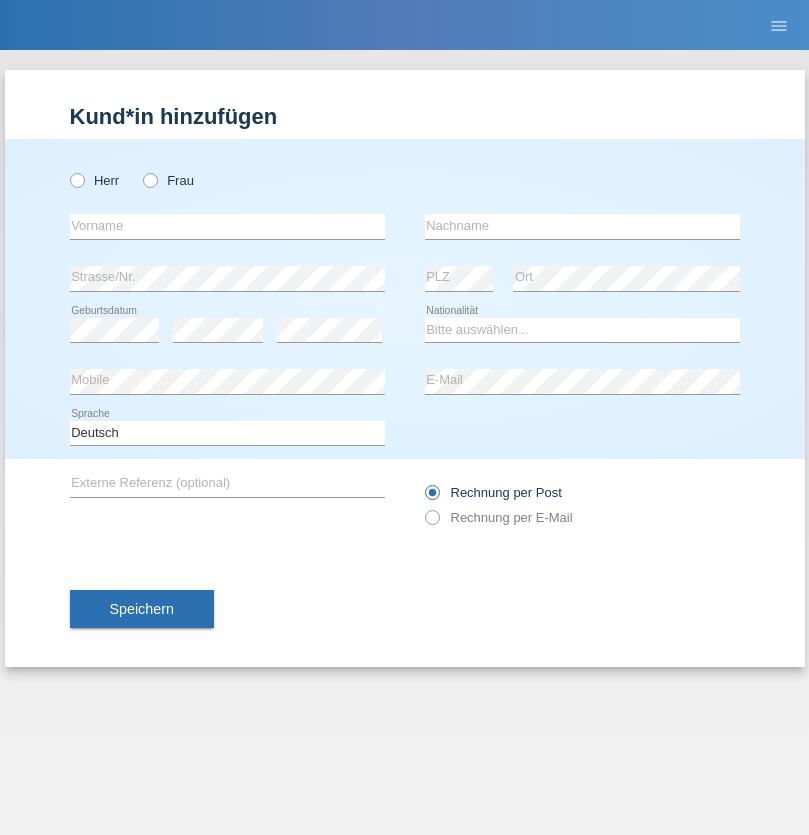 scroll, scrollTop: 0, scrollLeft: 0, axis: both 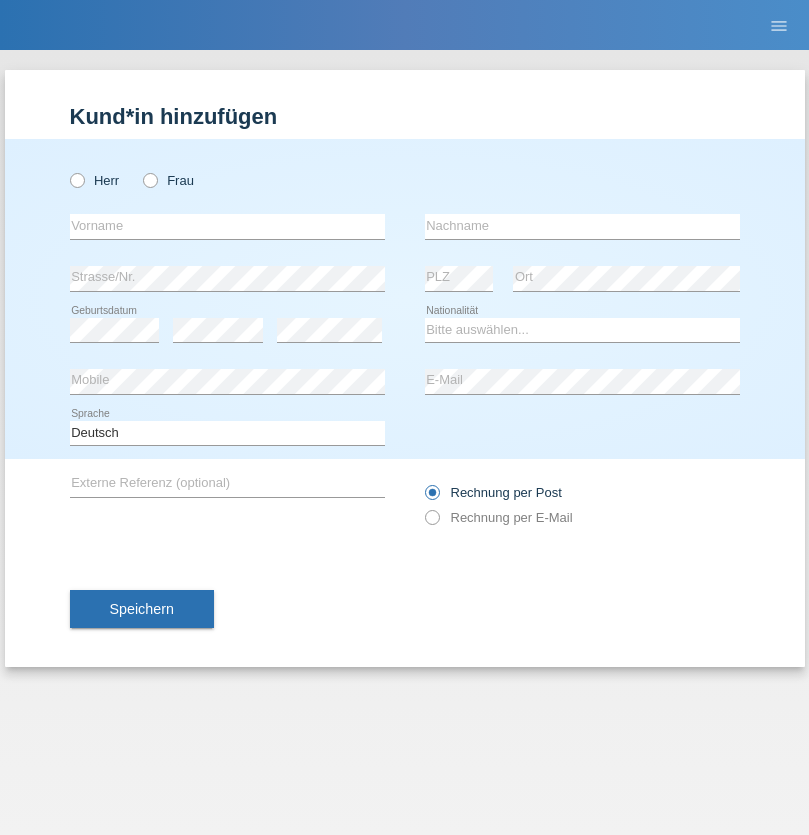 radio on "true" 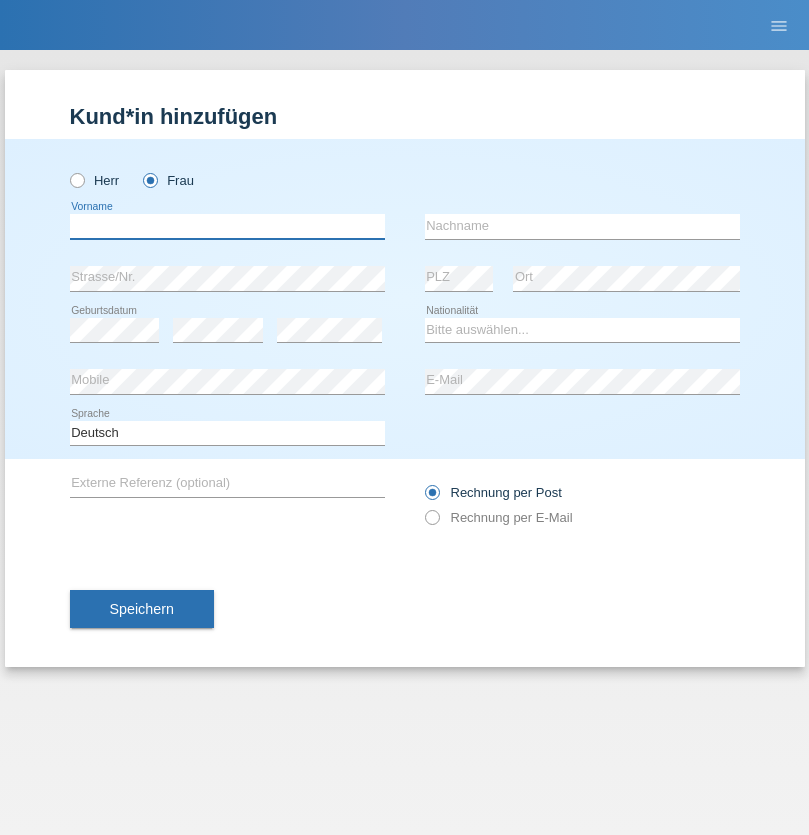 click at bounding box center (227, 226) 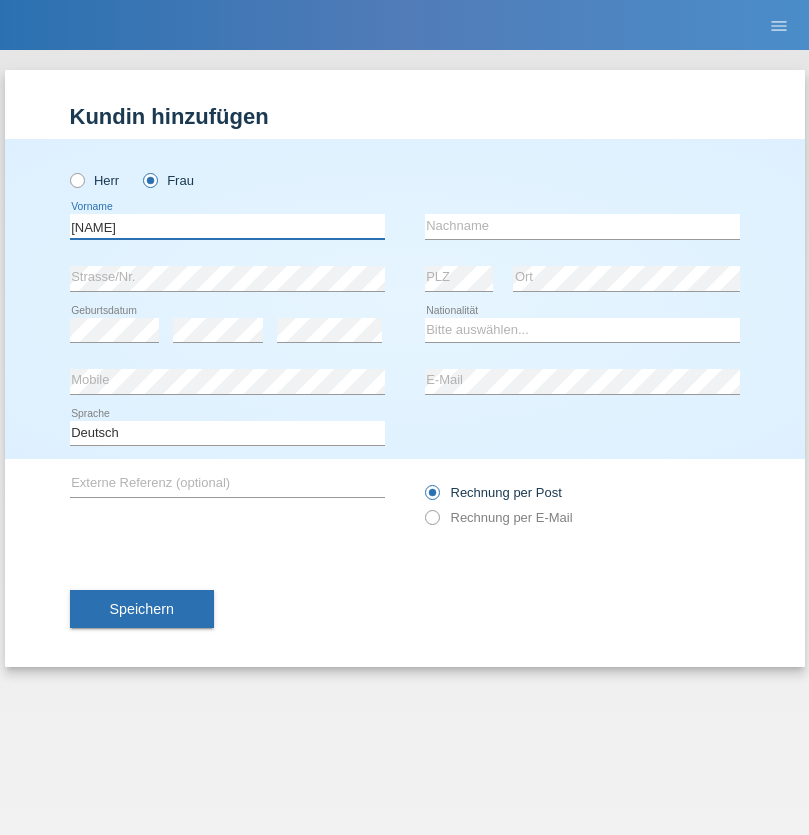 type on "[FIRST]" 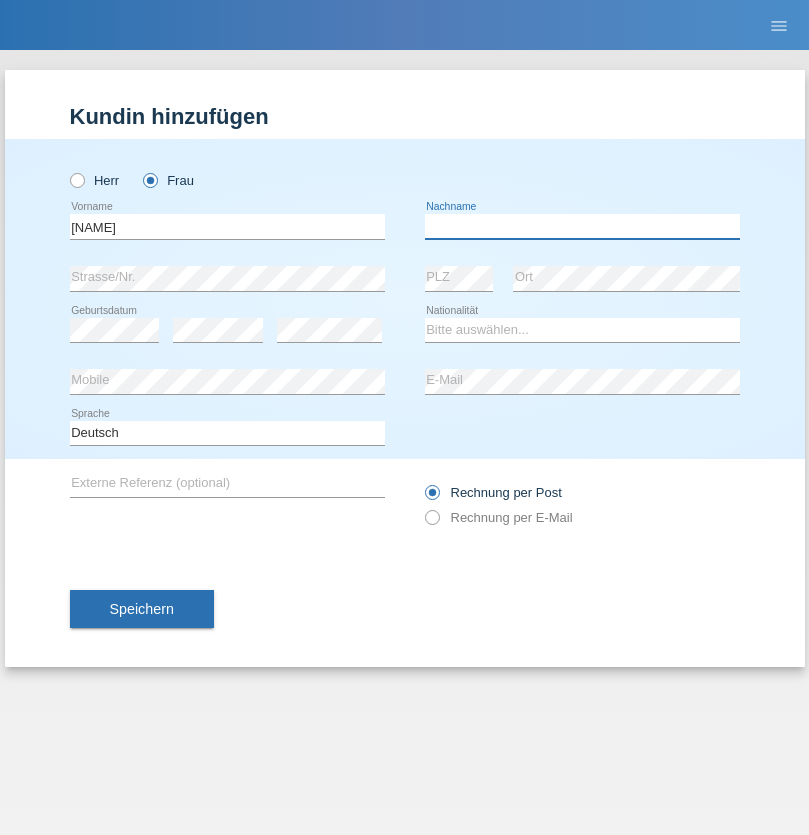 click at bounding box center (582, 226) 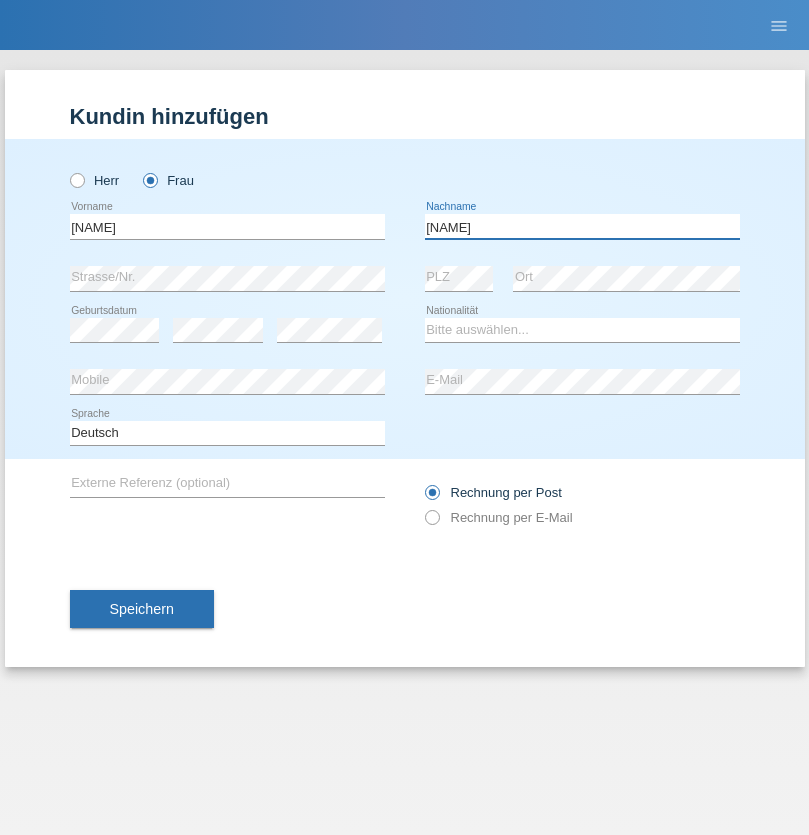 type on "[COMPANY]" 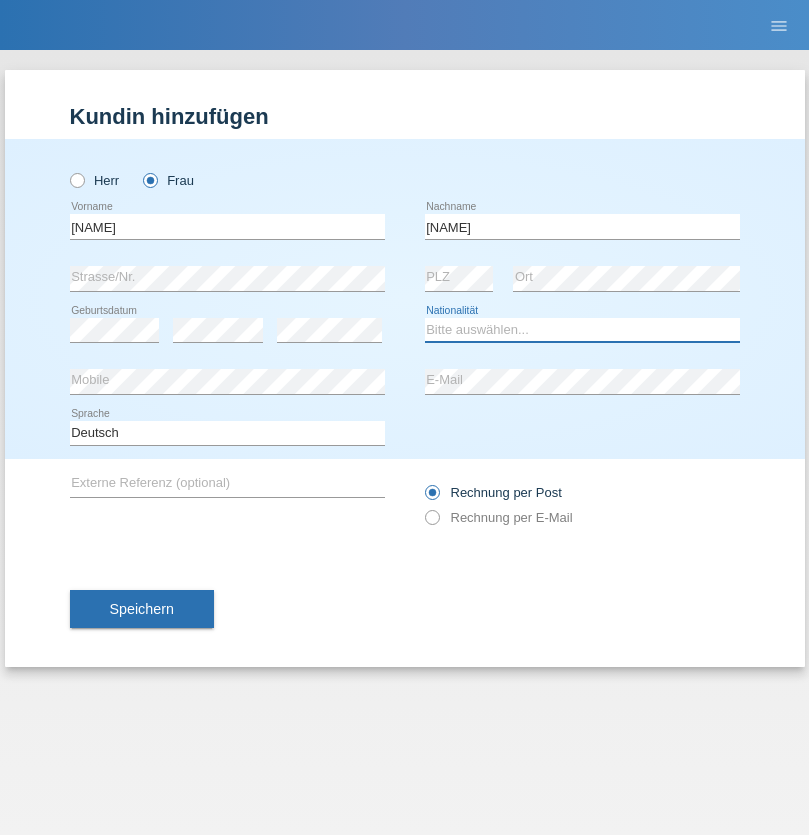 select on "CH" 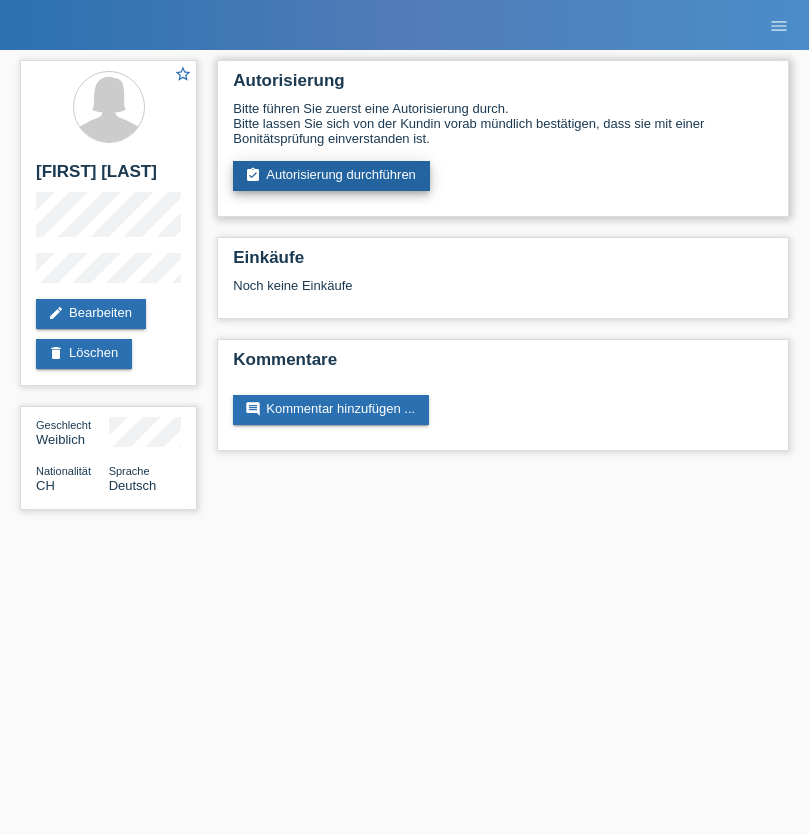 click on "assignment_turned_in  Autorisierung durchführen" at bounding box center (331, 176) 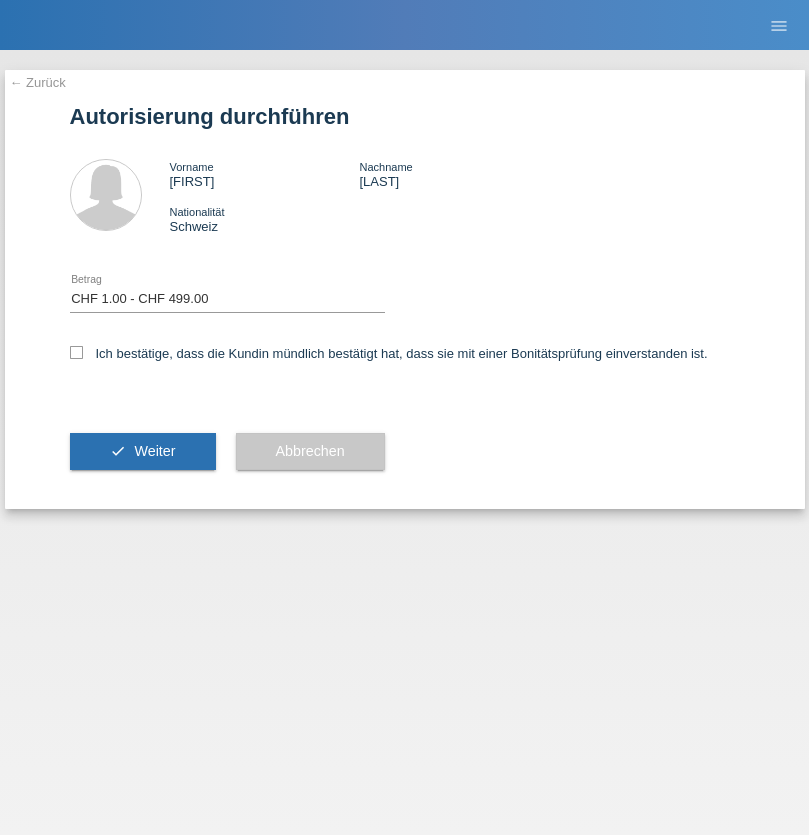 select on "1" 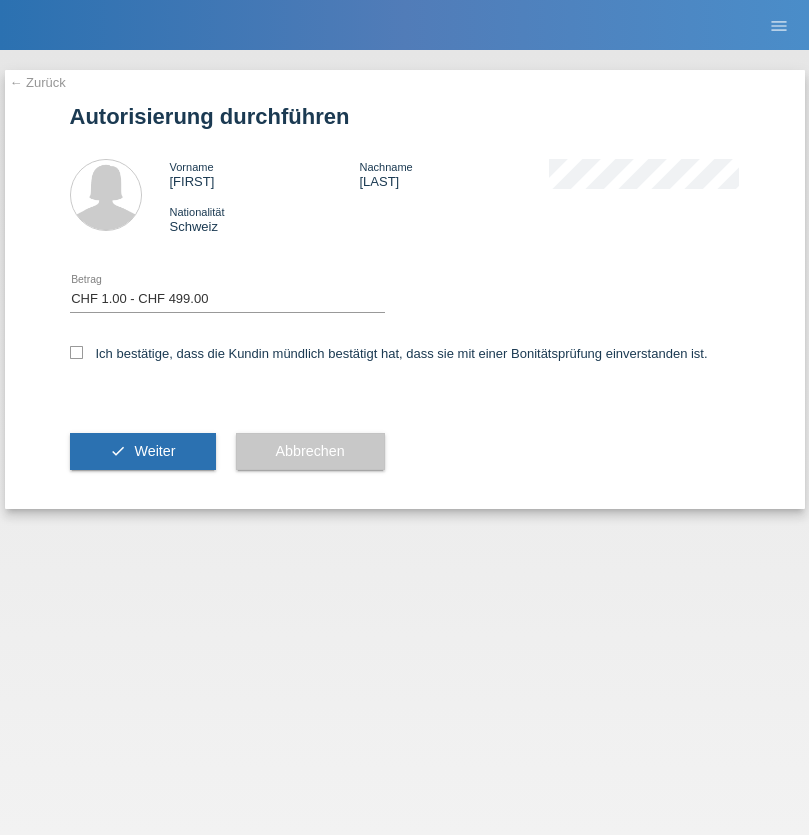 checkbox on "true" 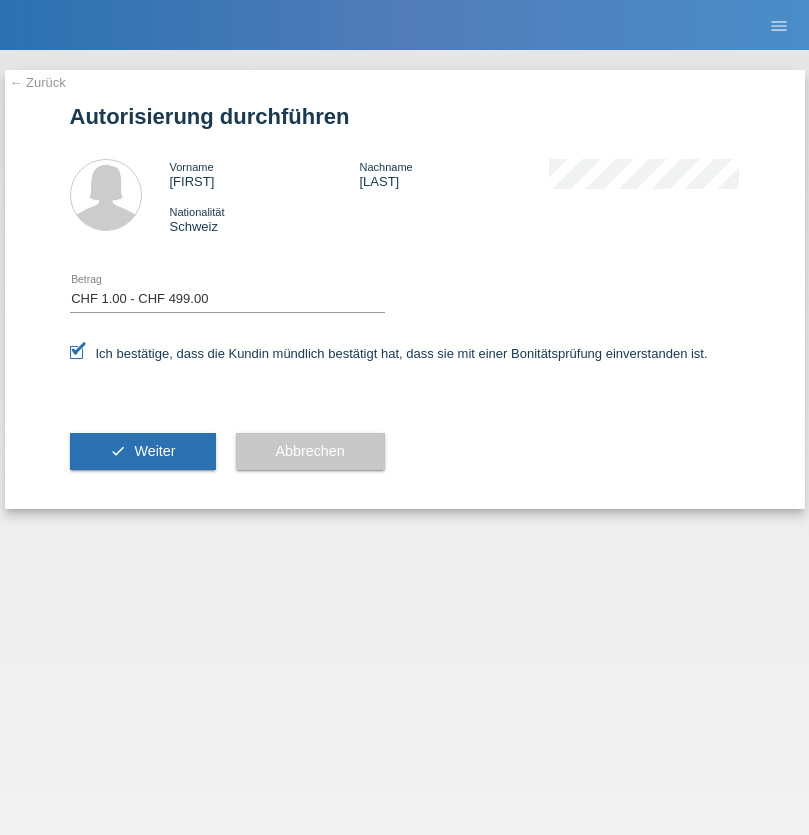 scroll, scrollTop: 0, scrollLeft: 0, axis: both 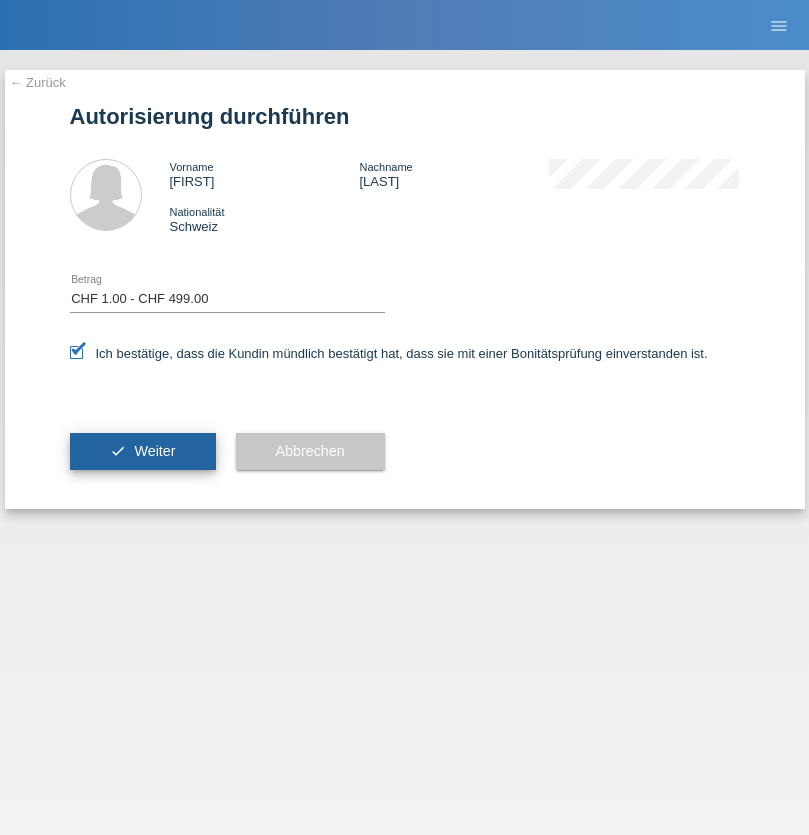 click on "Weiter" at bounding box center [154, 451] 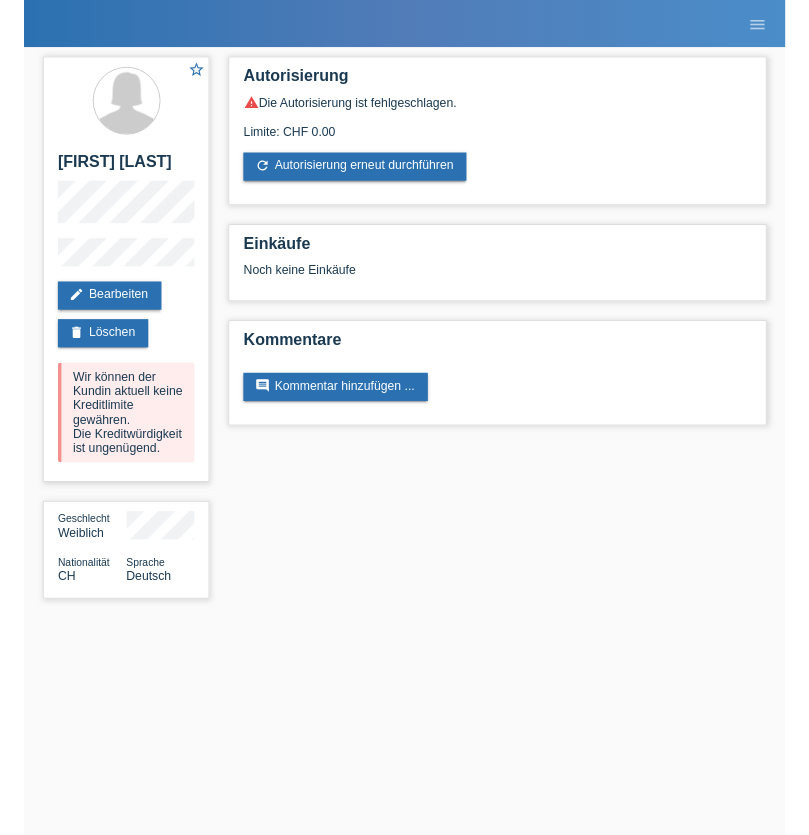 scroll, scrollTop: 0, scrollLeft: 0, axis: both 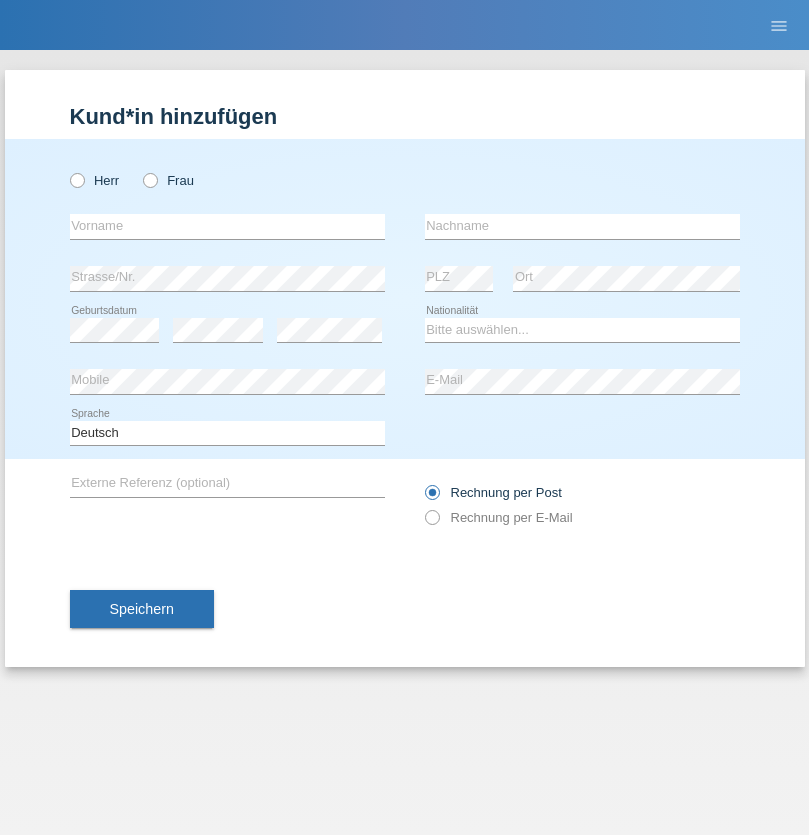 radio on "true" 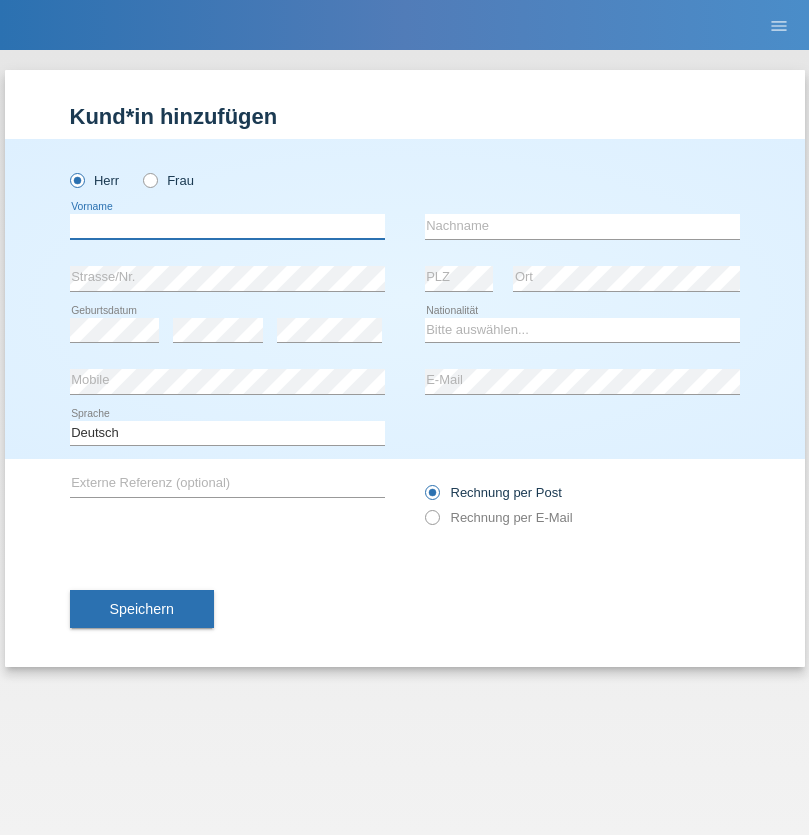 click at bounding box center [227, 226] 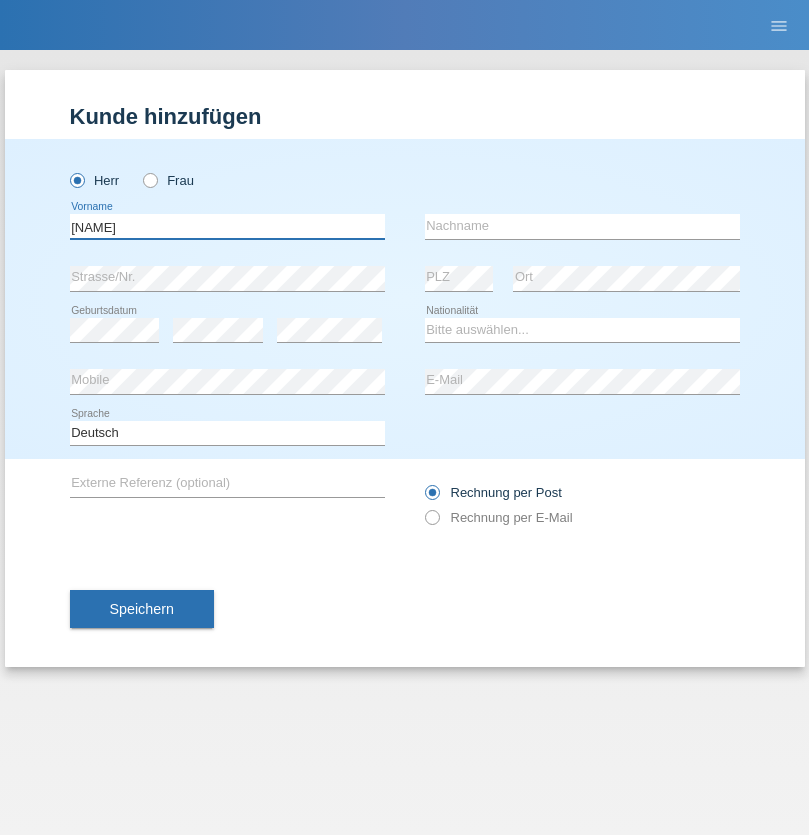 type on "[FIRST]" 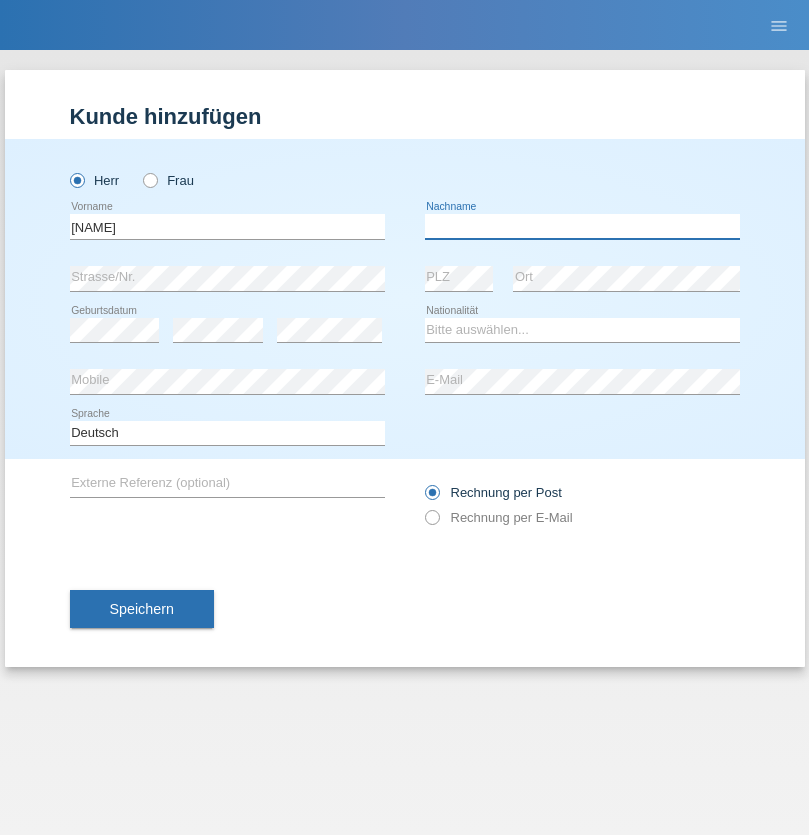 click at bounding box center (582, 226) 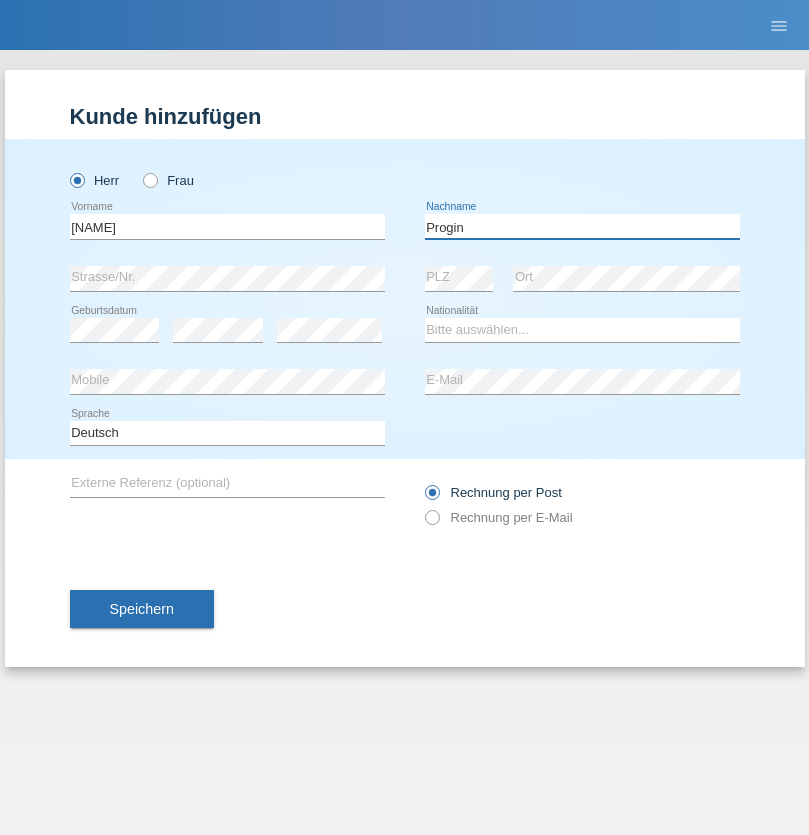 type on "Progin" 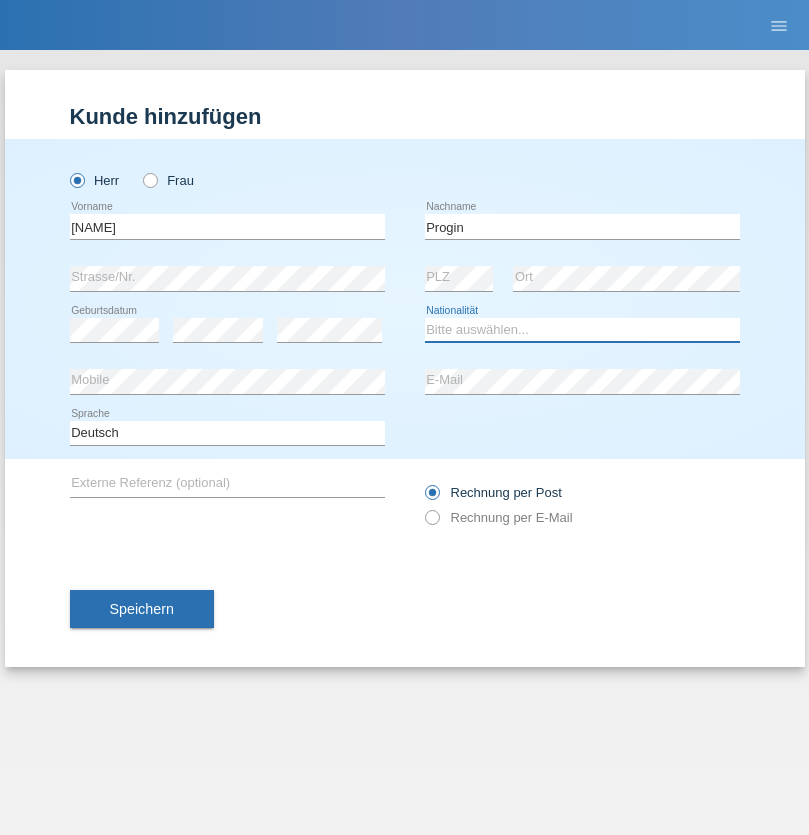 select on "CH" 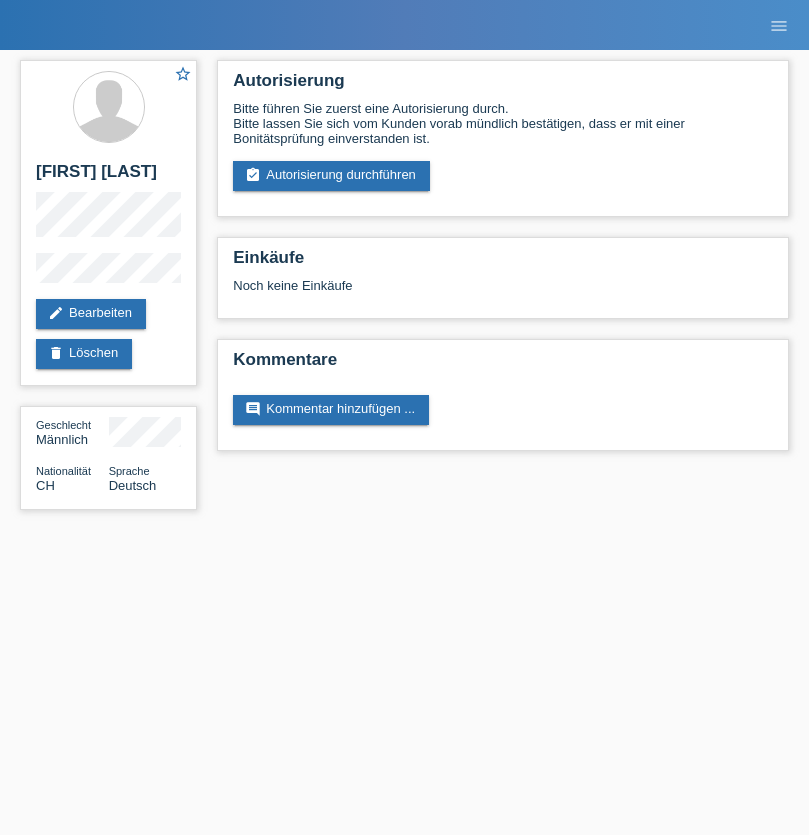 scroll, scrollTop: 0, scrollLeft: 0, axis: both 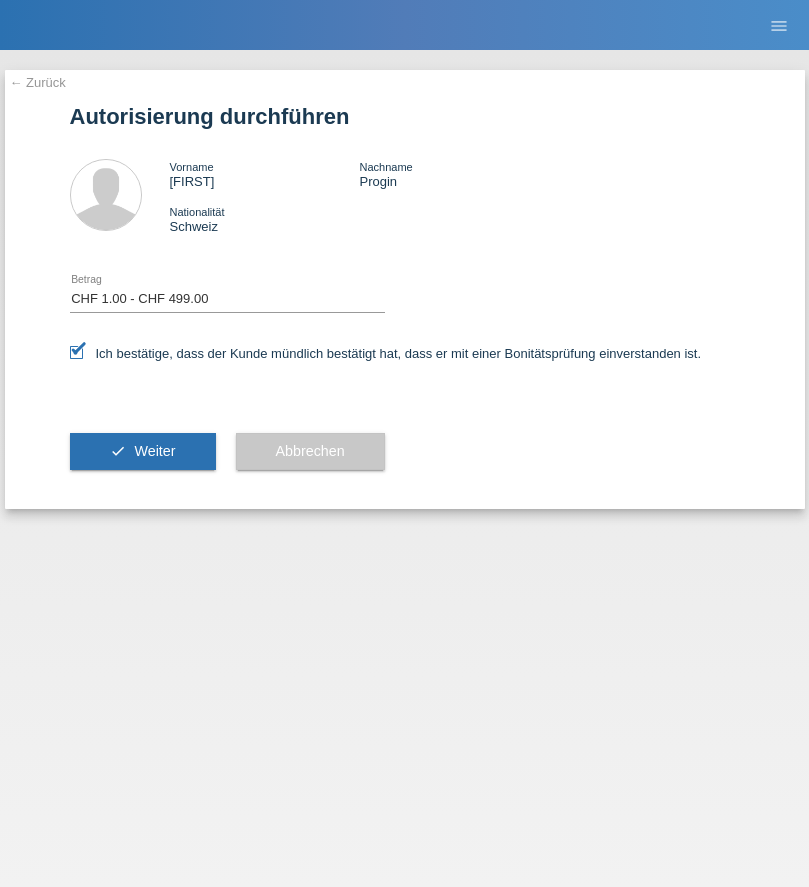 select on "1" 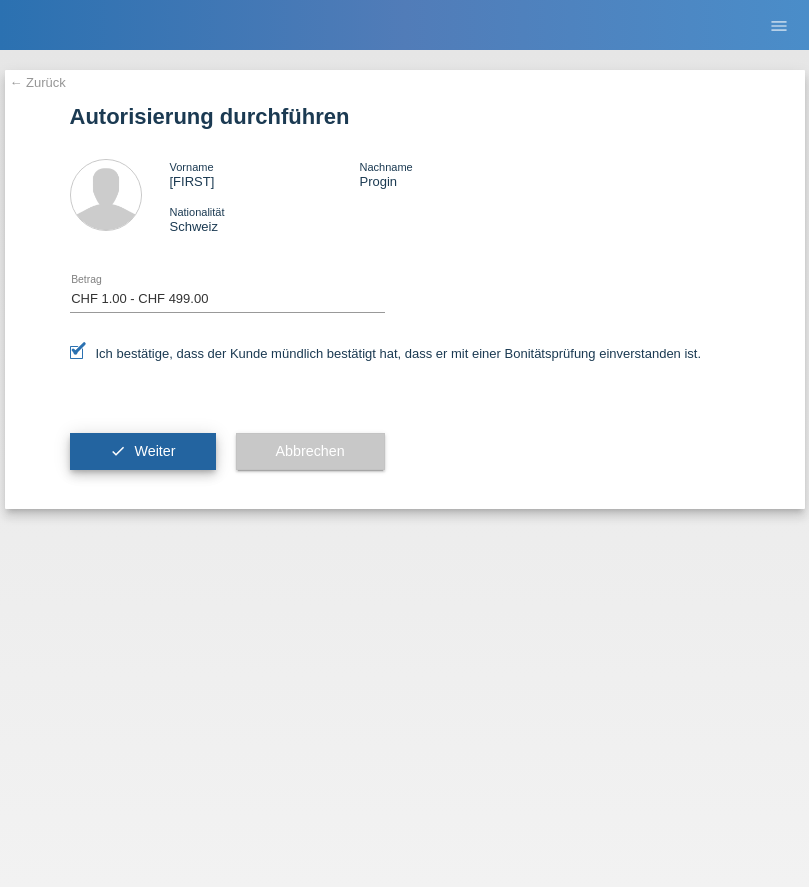 click on "Weiter" at bounding box center [154, 451] 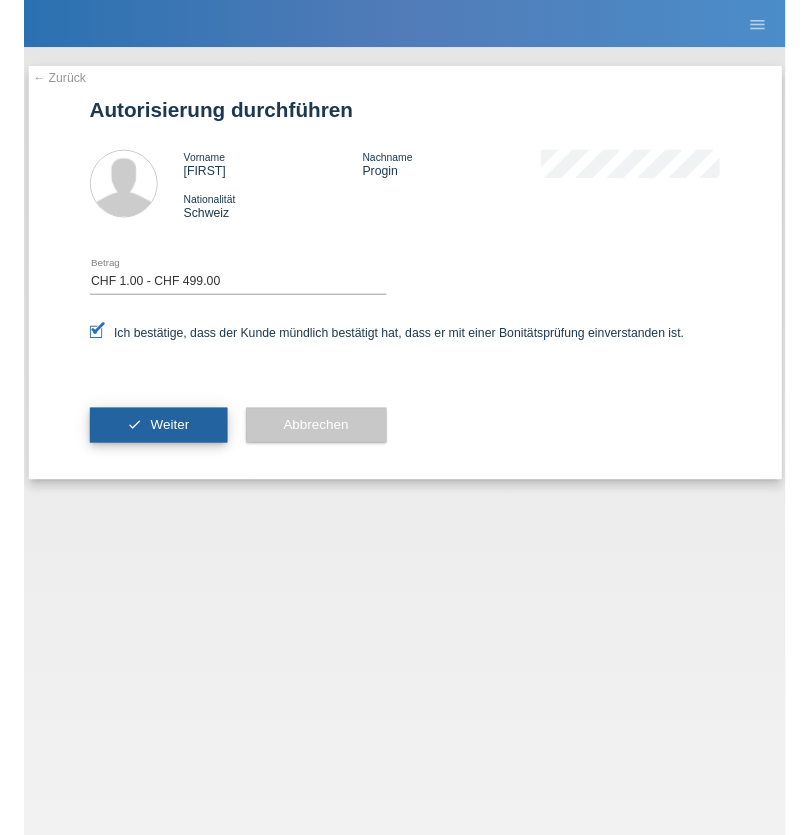 scroll, scrollTop: 0, scrollLeft: 0, axis: both 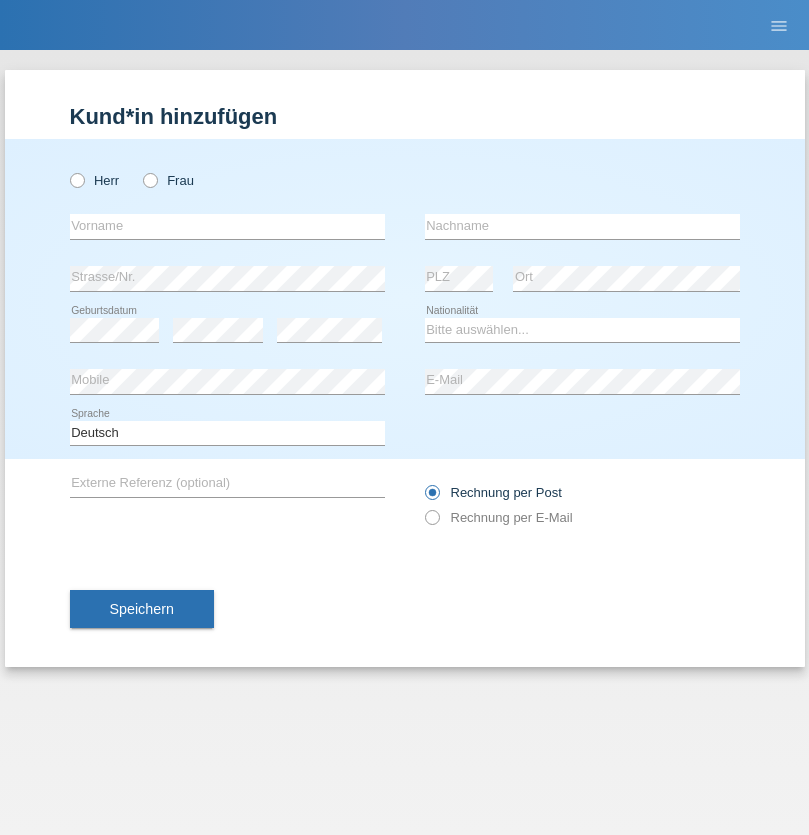 radio on "true" 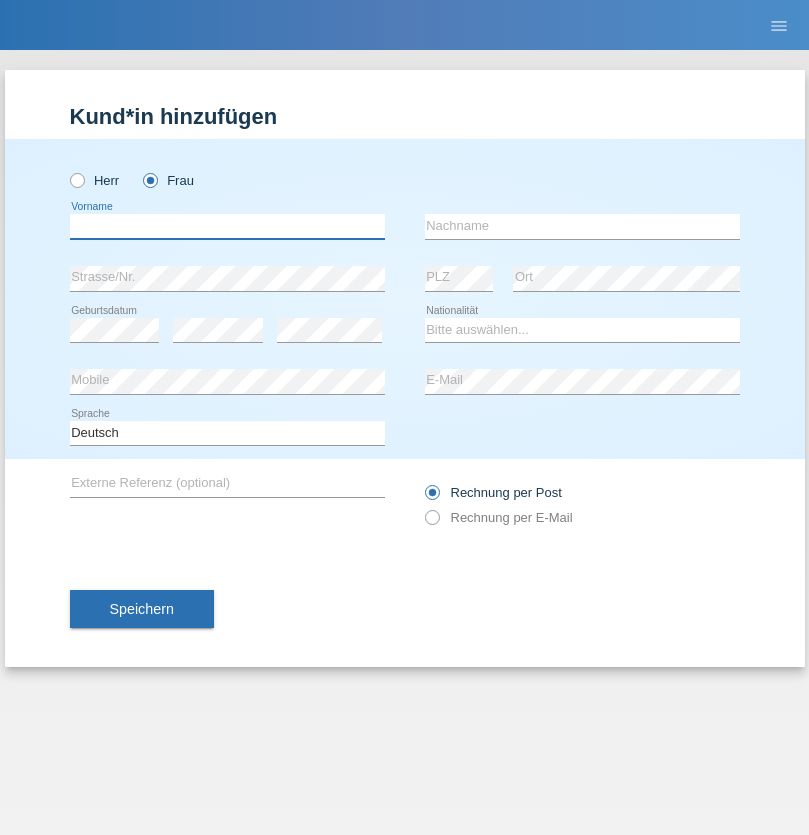 click at bounding box center [227, 226] 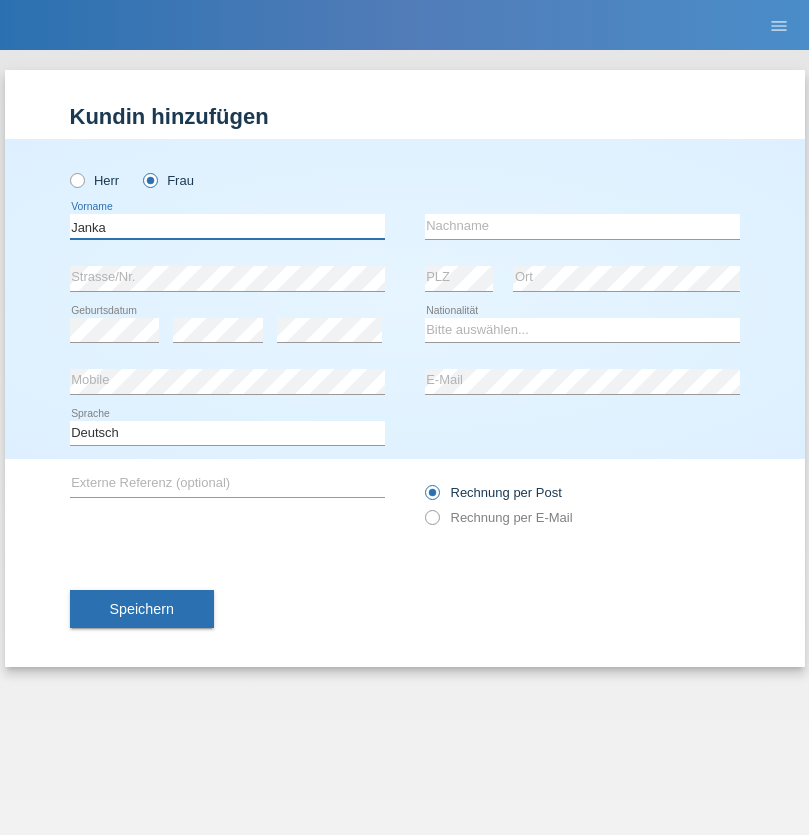 type on "Janka" 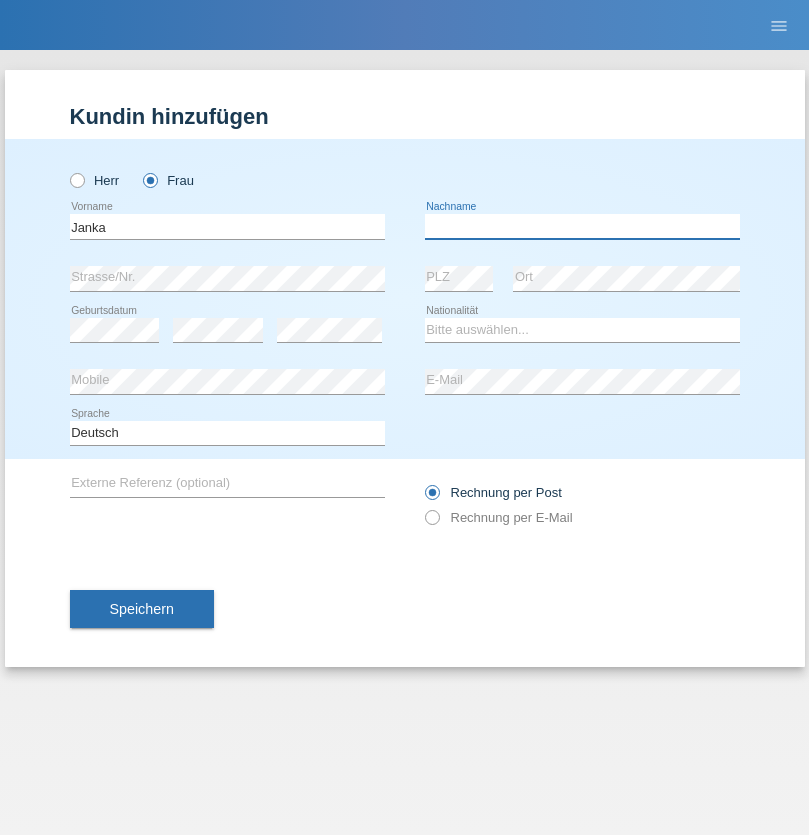 click at bounding box center [582, 226] 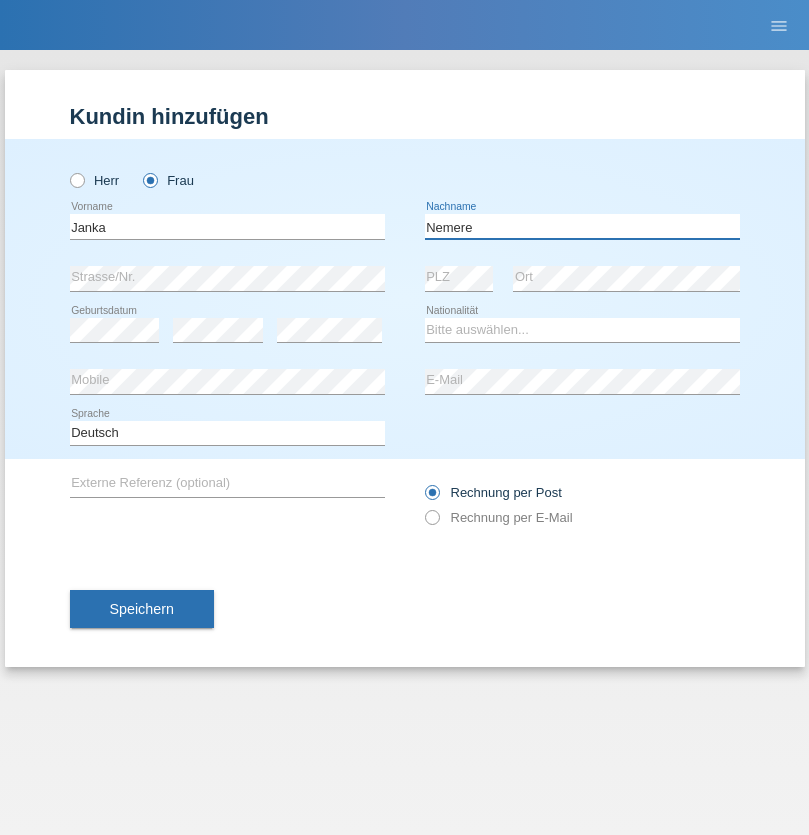 type on "Nemere" 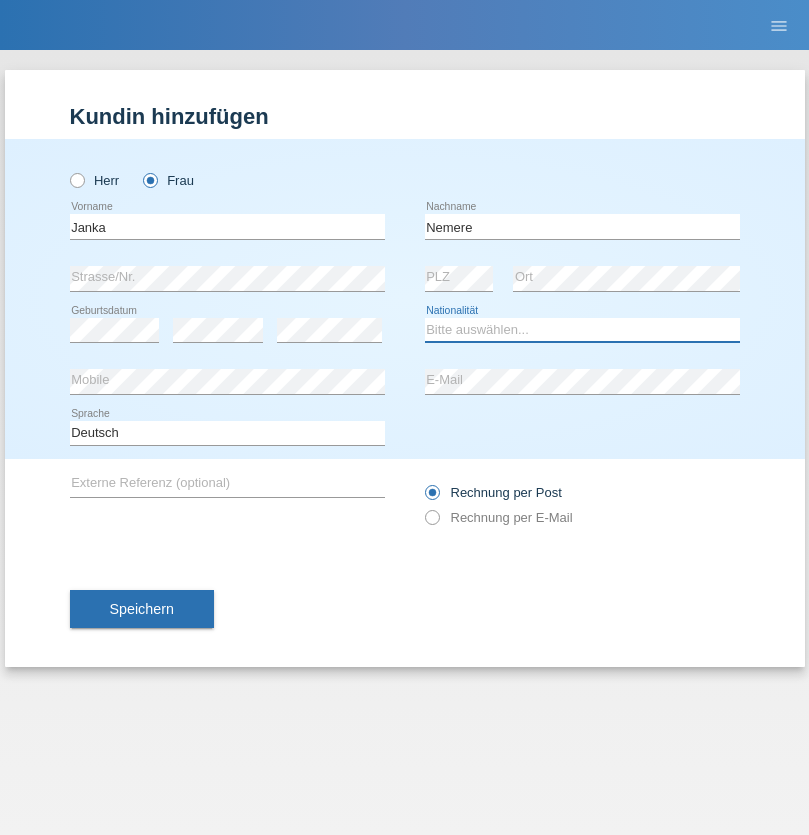 select on "HU" 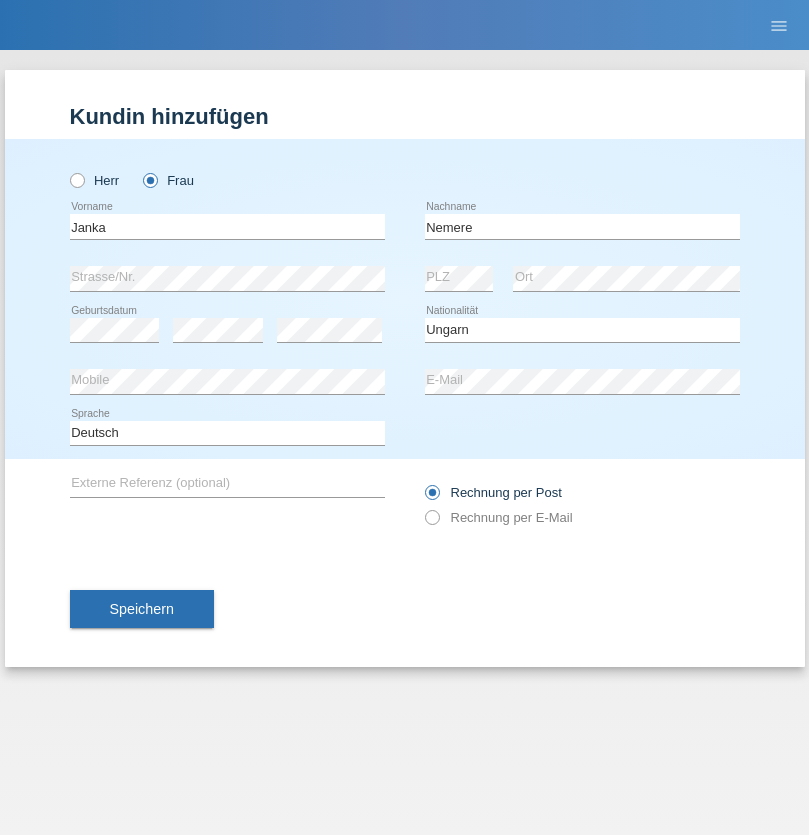 select on "C" 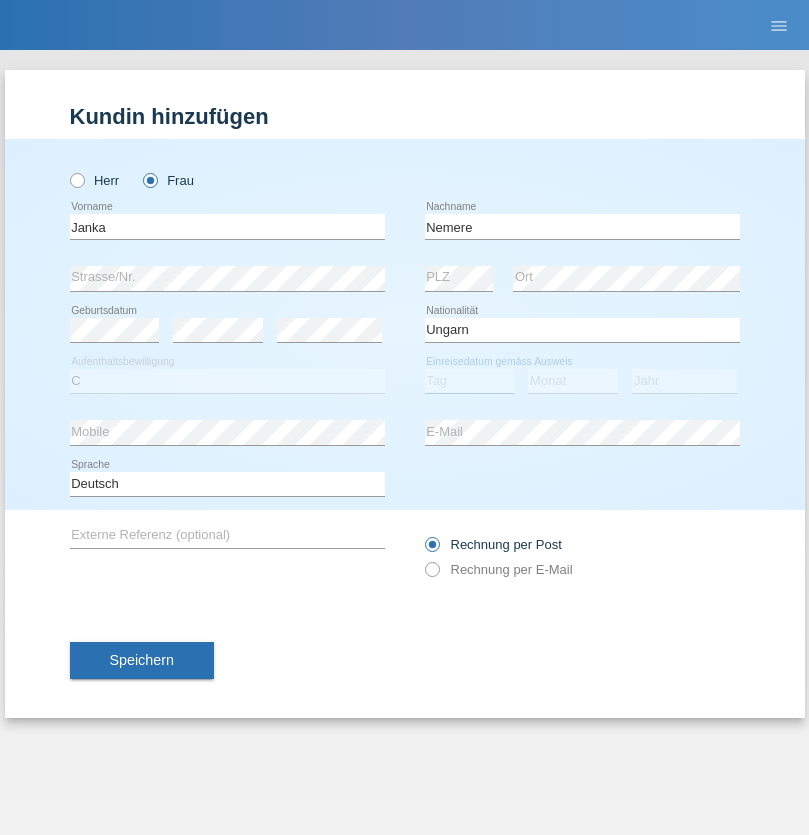 select on "13" 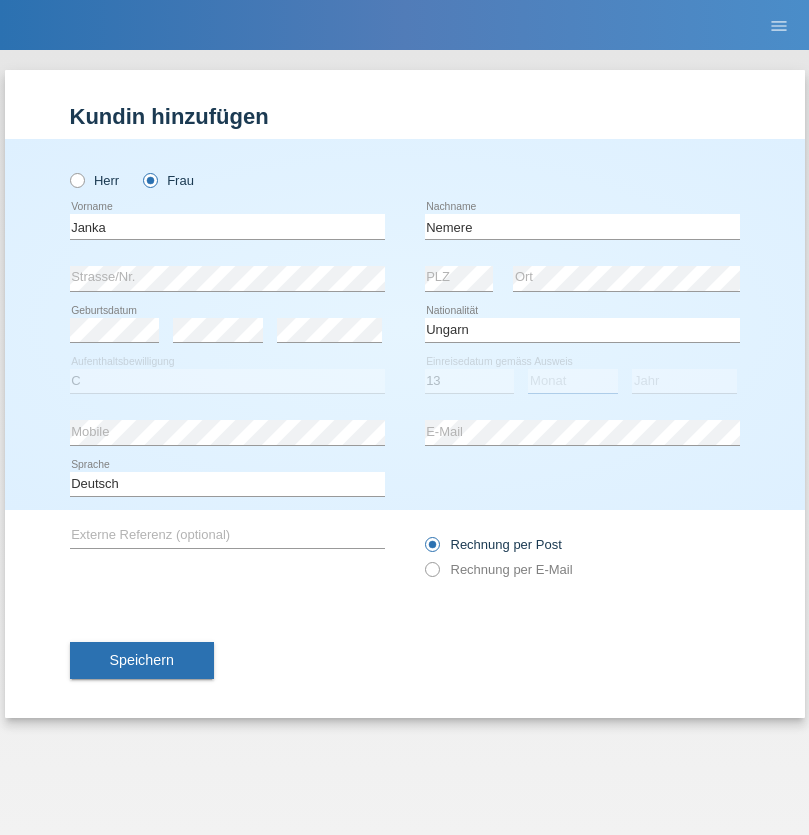 select on "12" 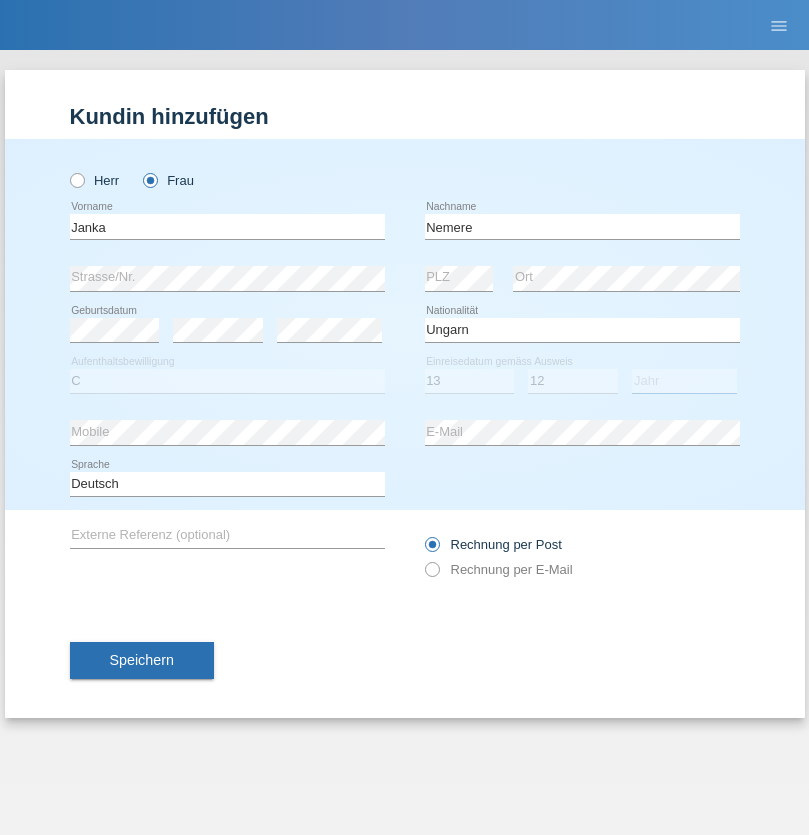select on "2021" 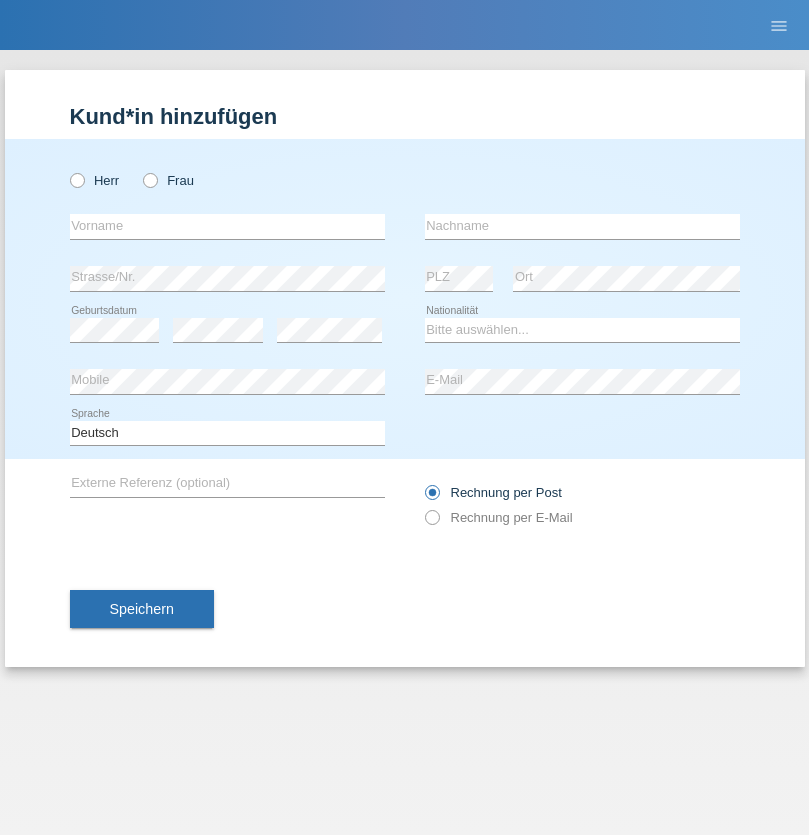 scroll, scrollTop: 0, scrollLeft: 0, axis: both 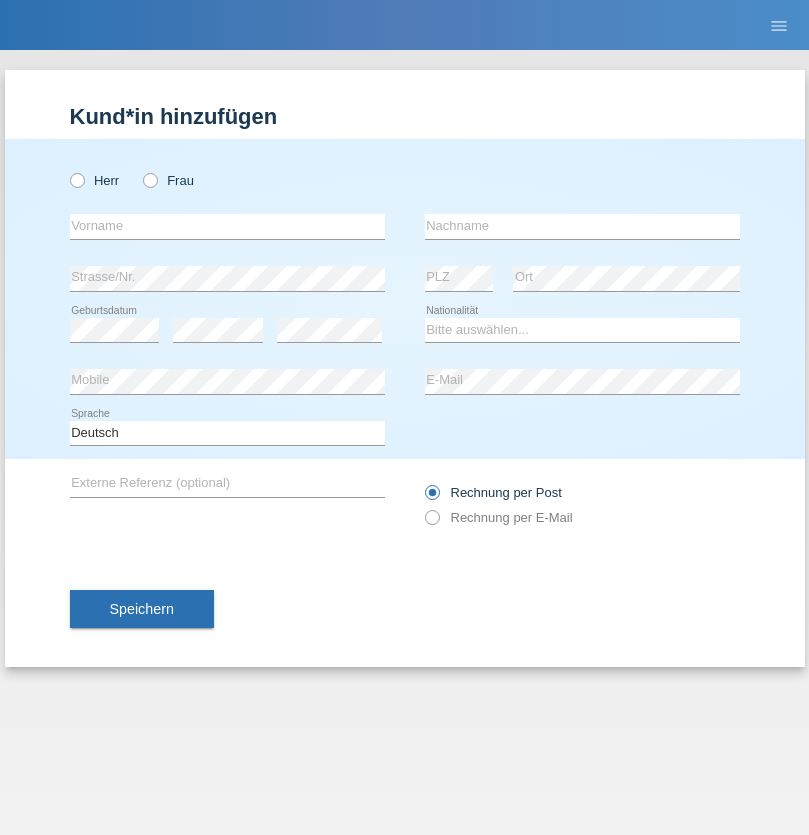 radio on "true" 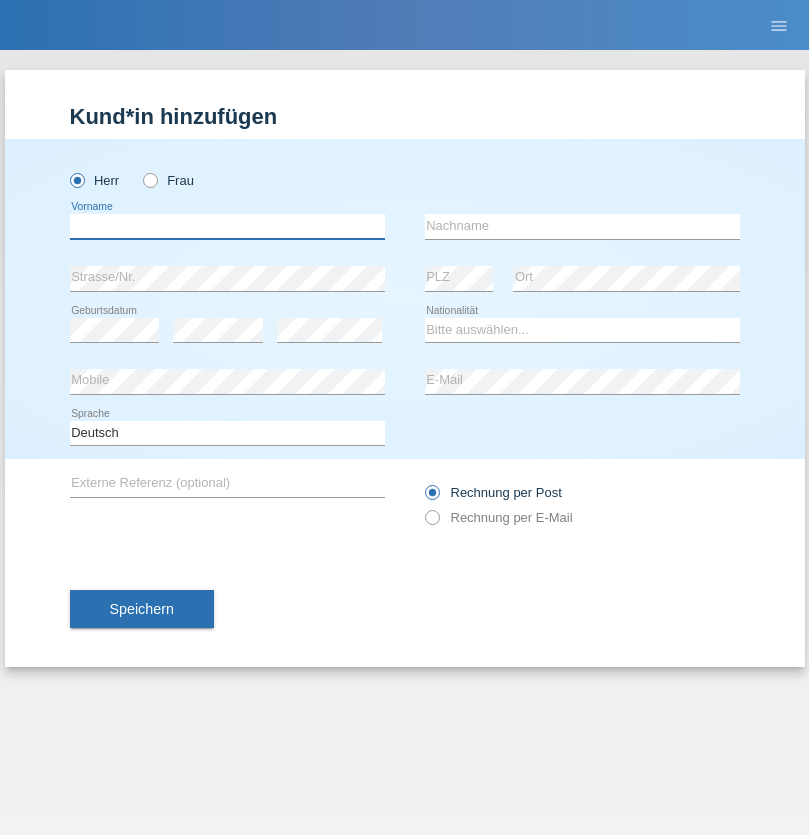 click at bounding box center [227, 226] 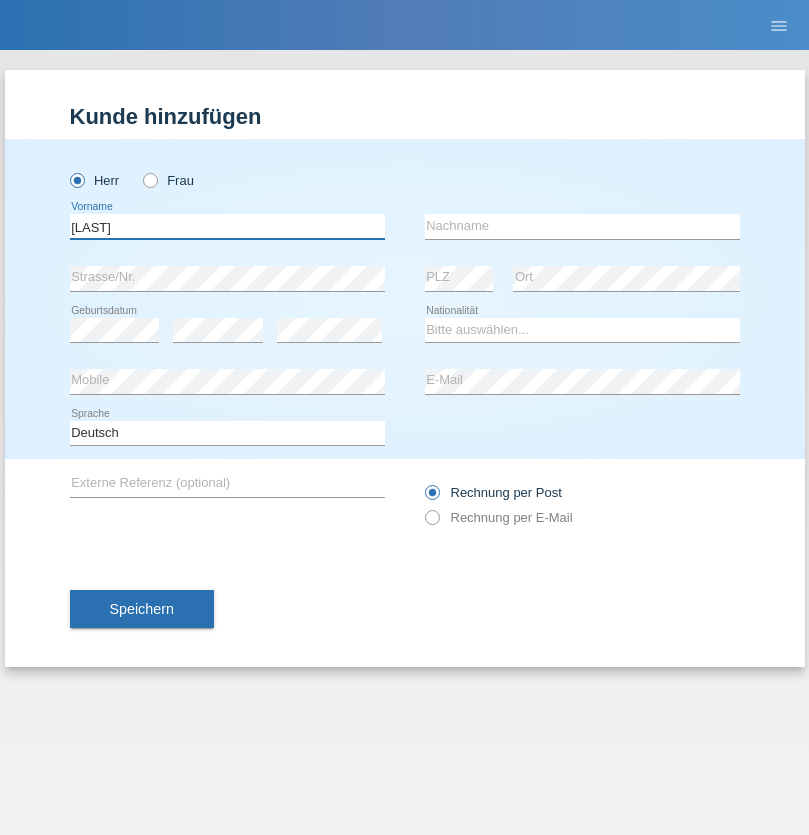 type on "Guilherme" 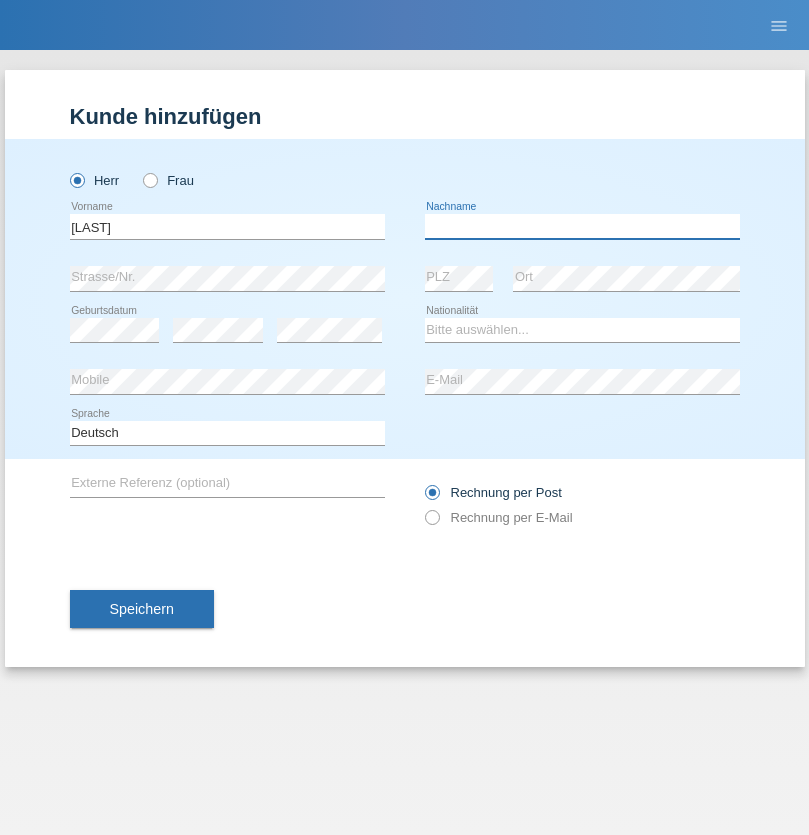click at bounding box center [582, 226] 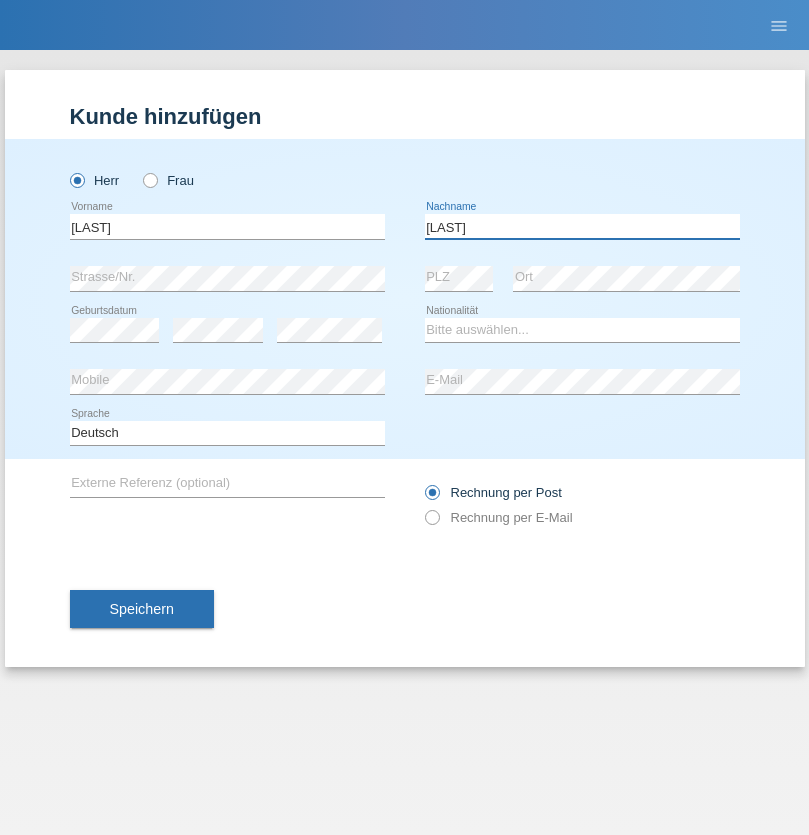 type on "Ferreira" 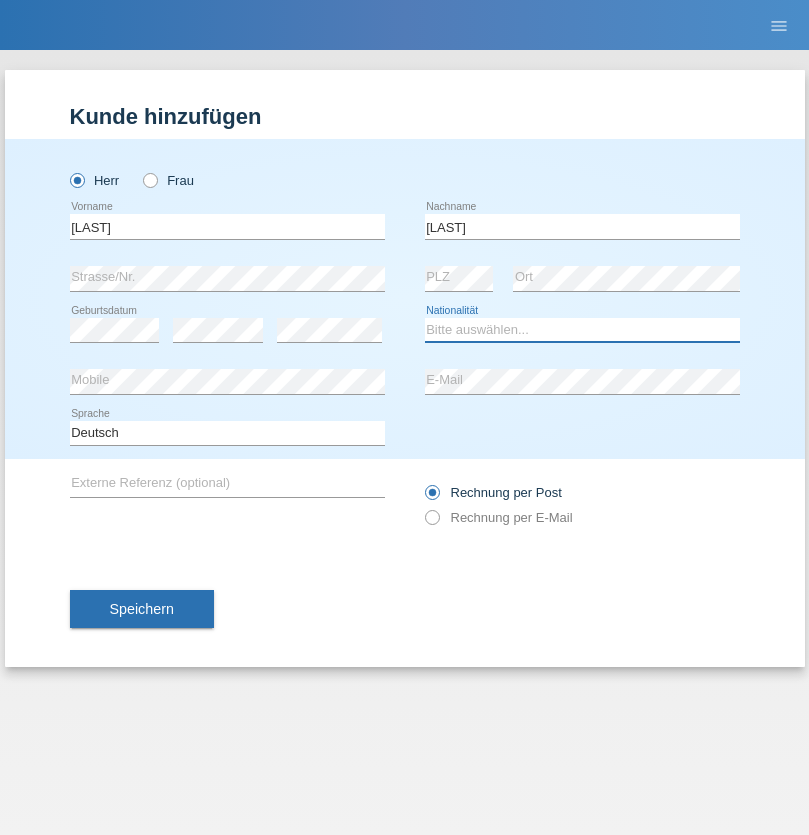 select on "PT" 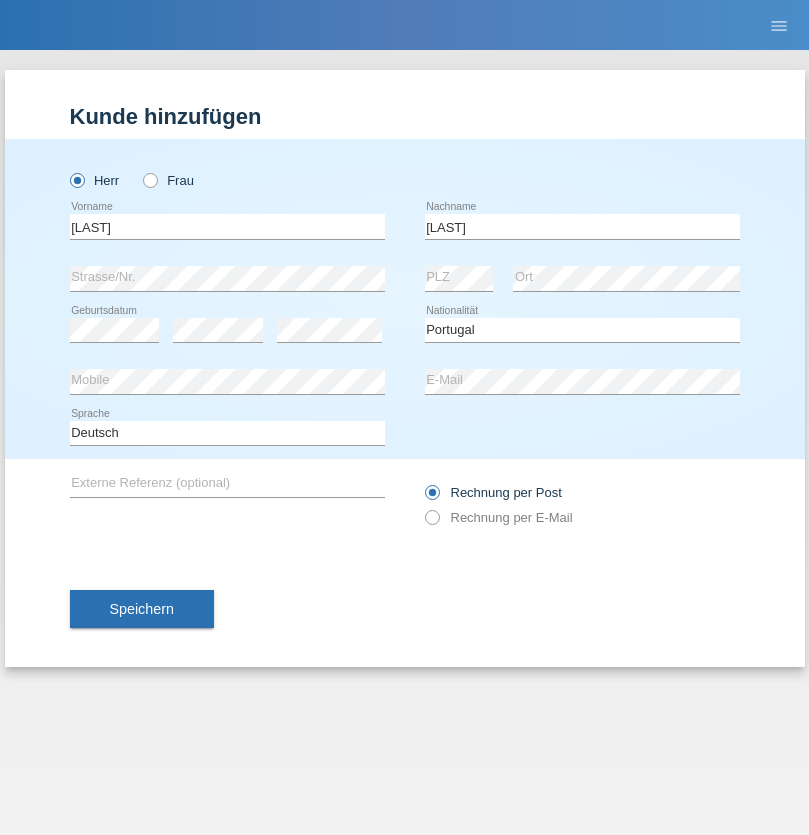 select on "C" 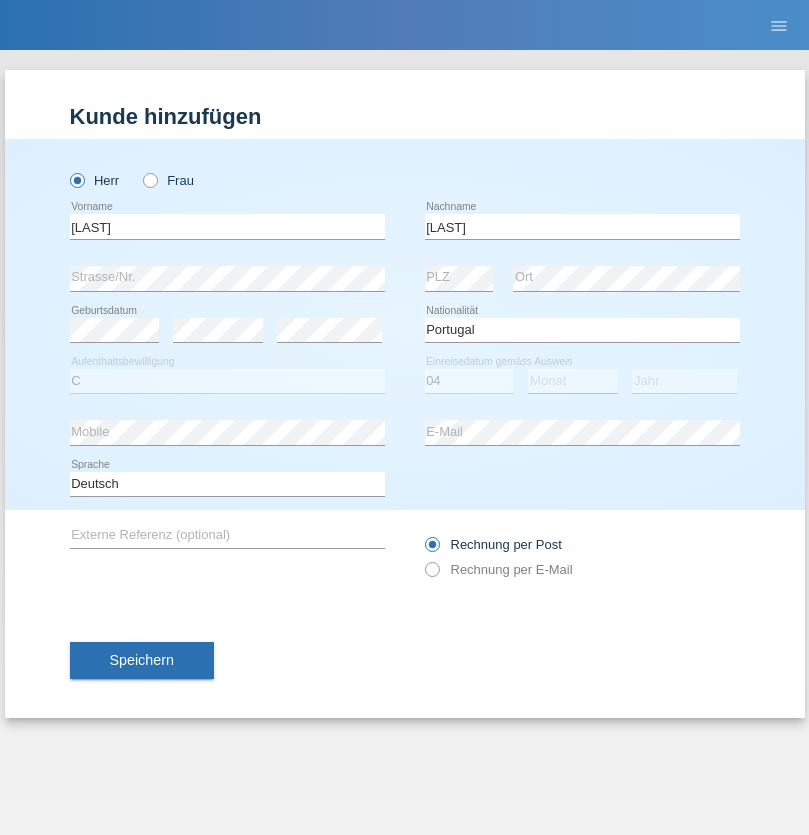 select on "09" 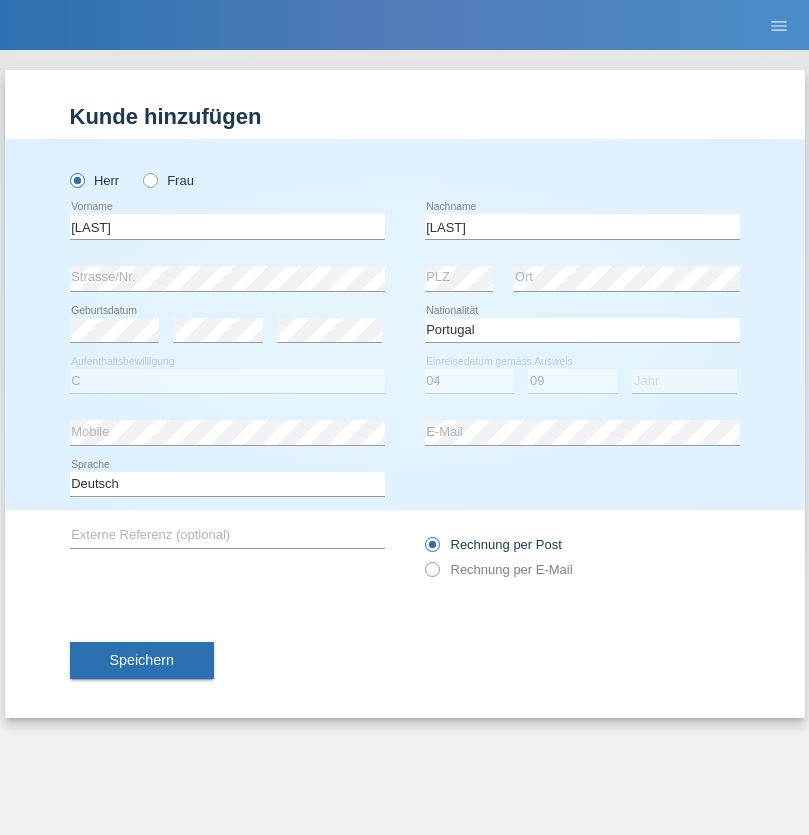 select on "2021" 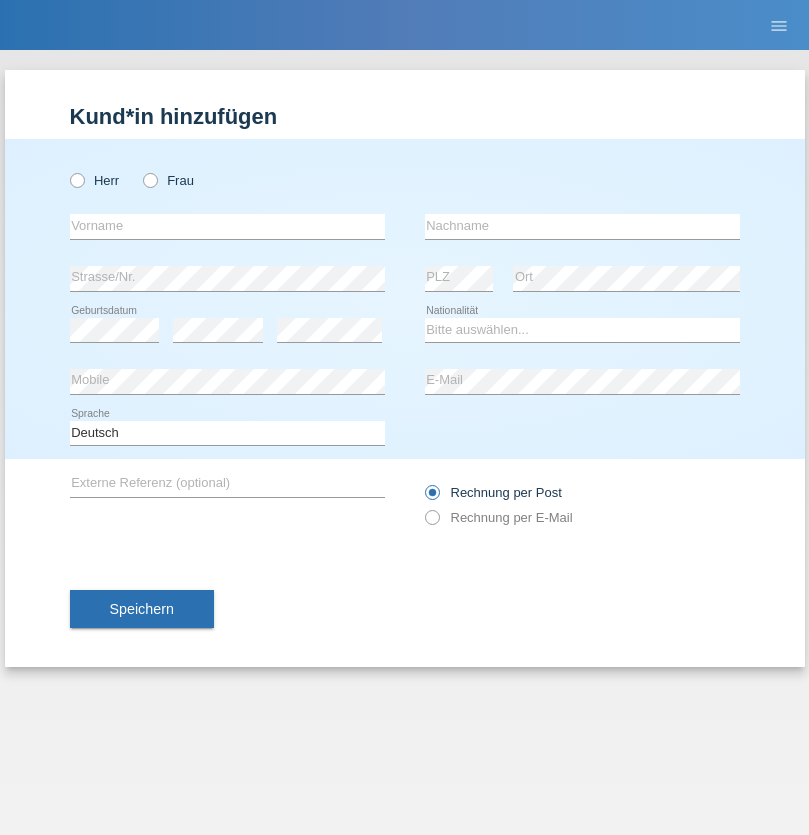 scroll, scrollTop: 0, scrollLeft: 0, axis: both 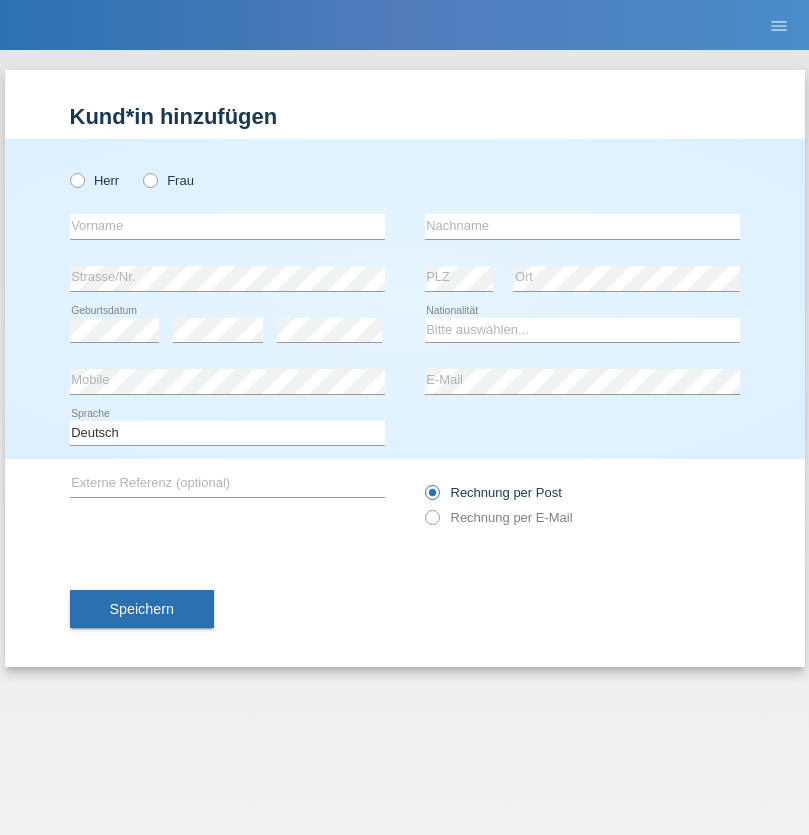 radio on "true" 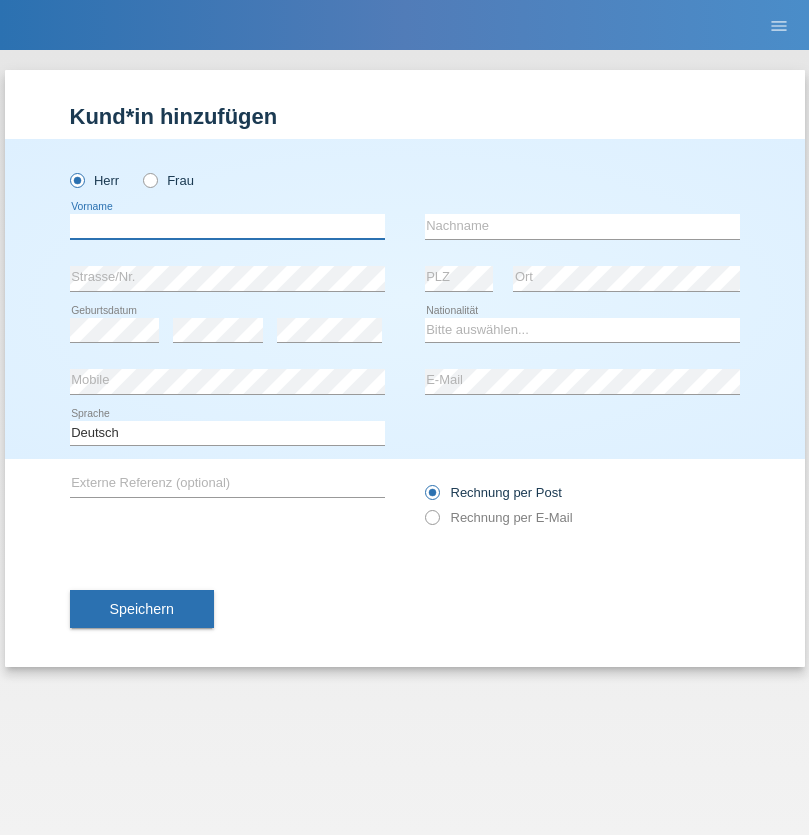 click at bounding box center (227, 226) 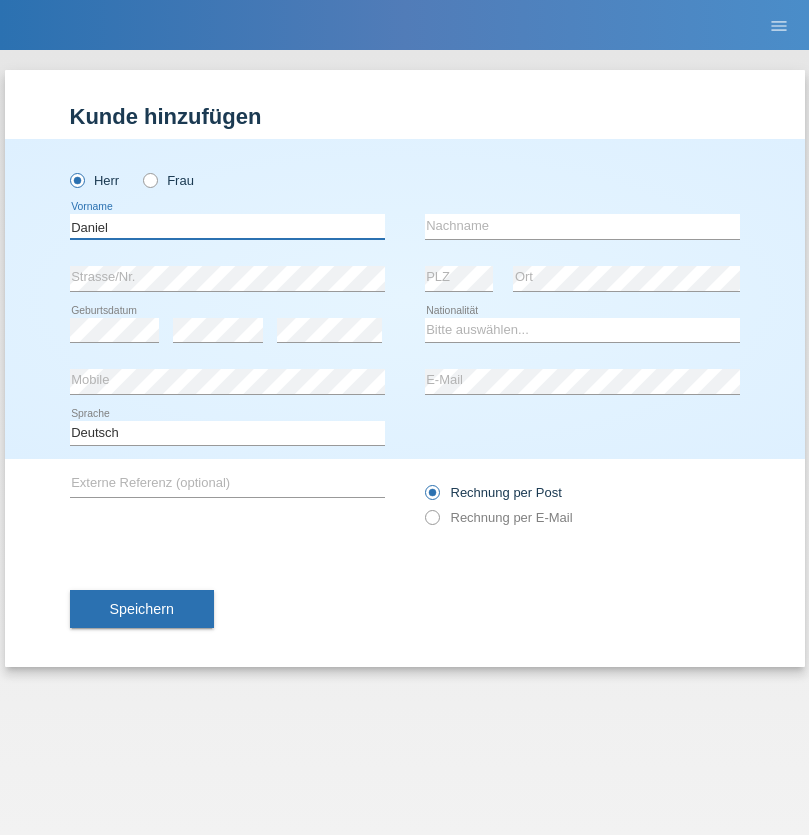 type on "Daniel" 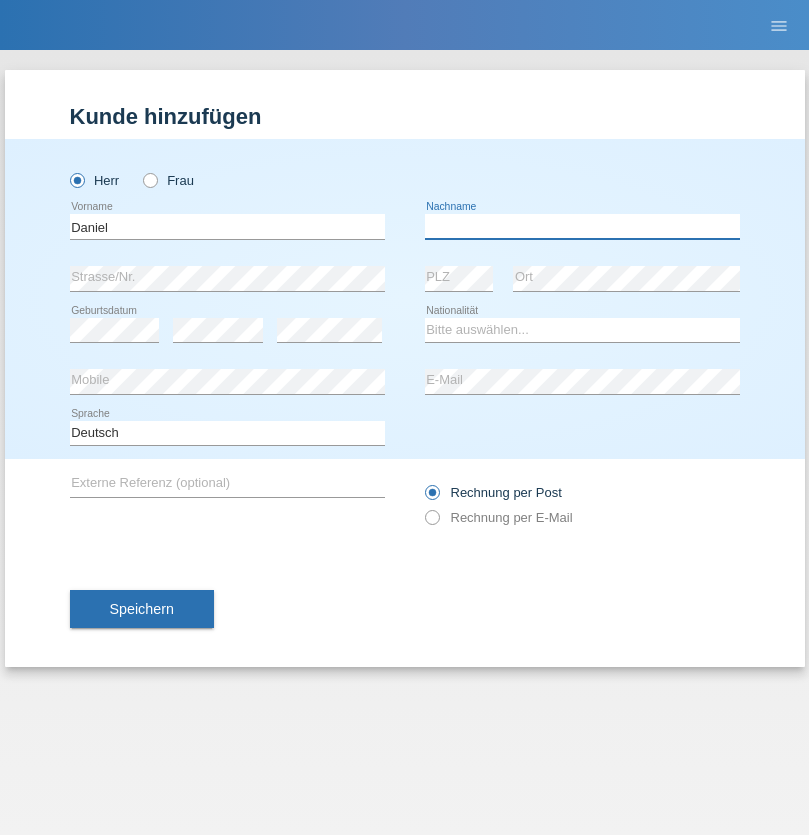 click at bounding box center [582, 226] 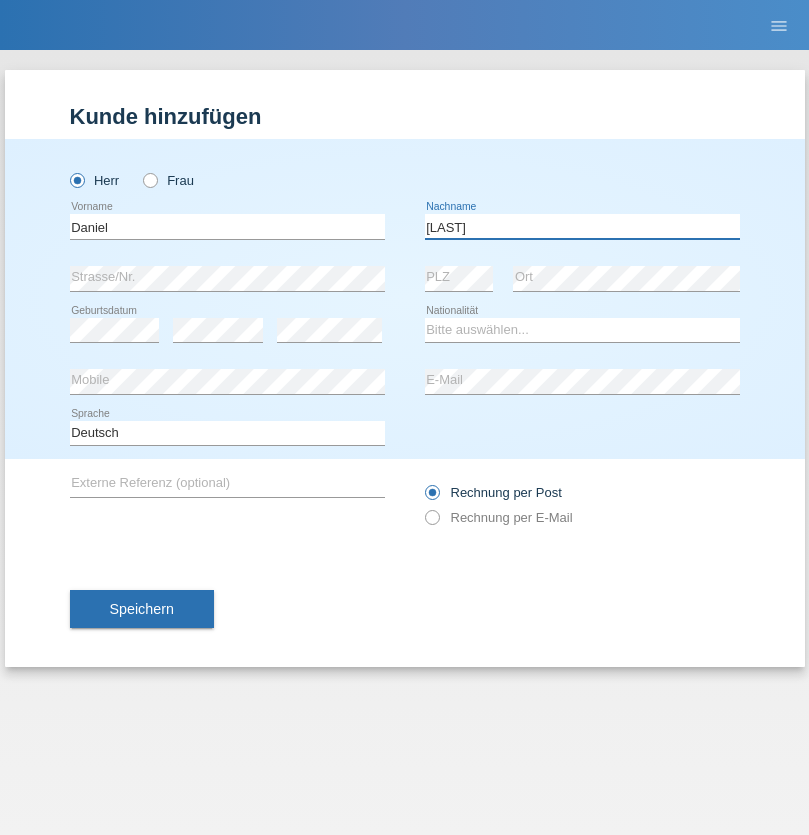 type on "[LAST]" 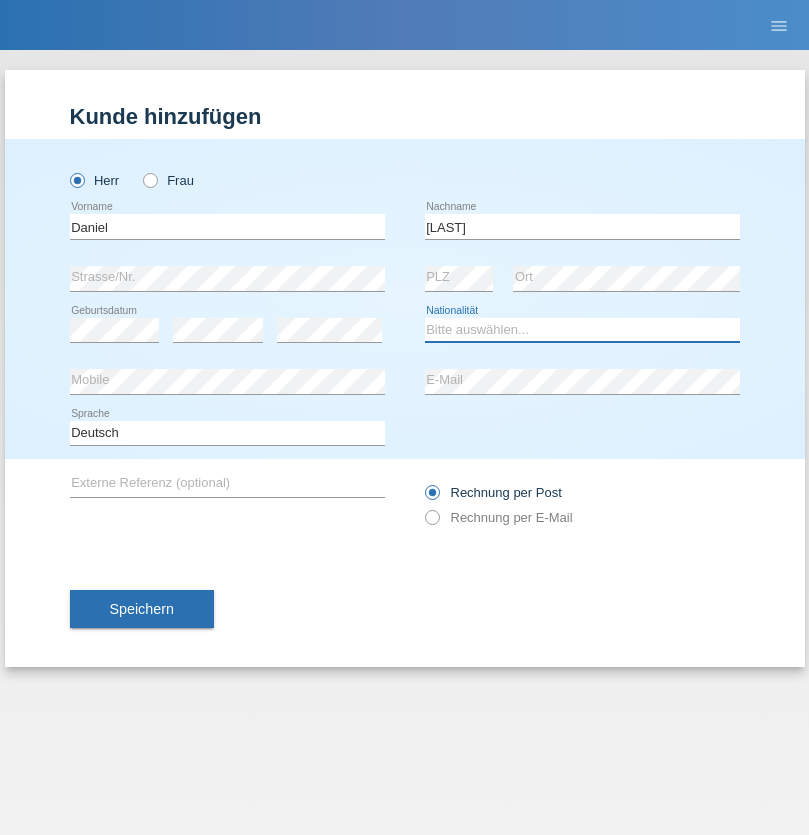 select on "CH" 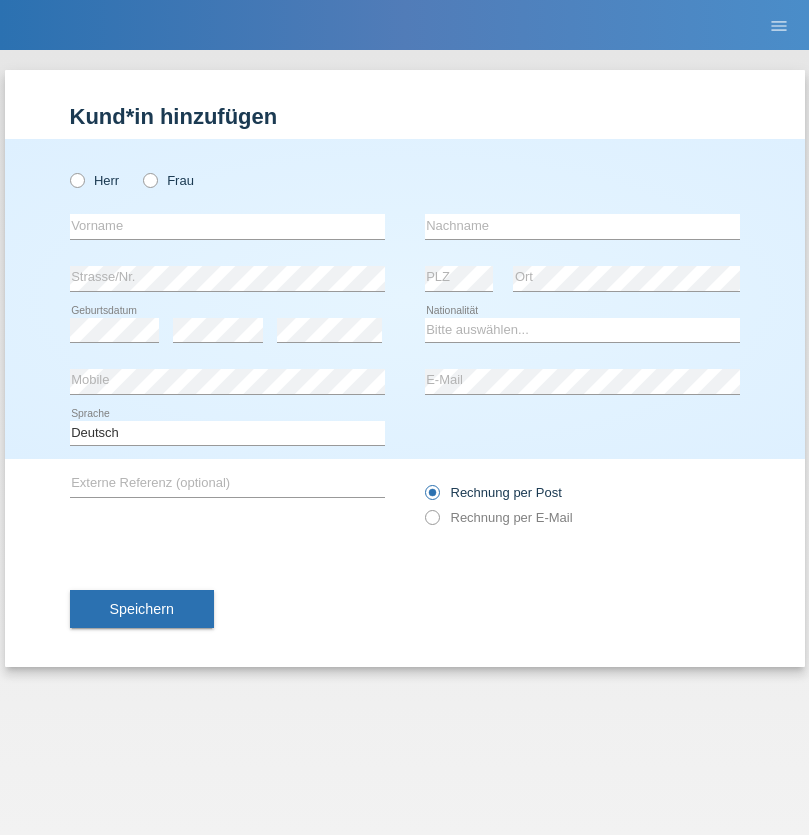 scroll, scrollTop: 0, scrollLeft: 0, axis: both 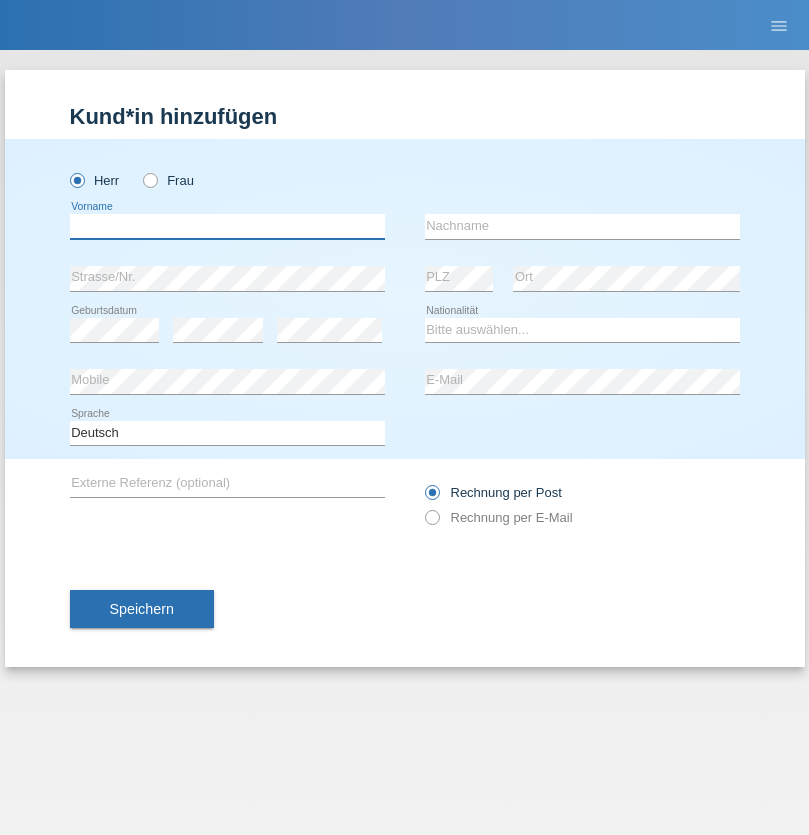 click at bounding box center (227, 226) 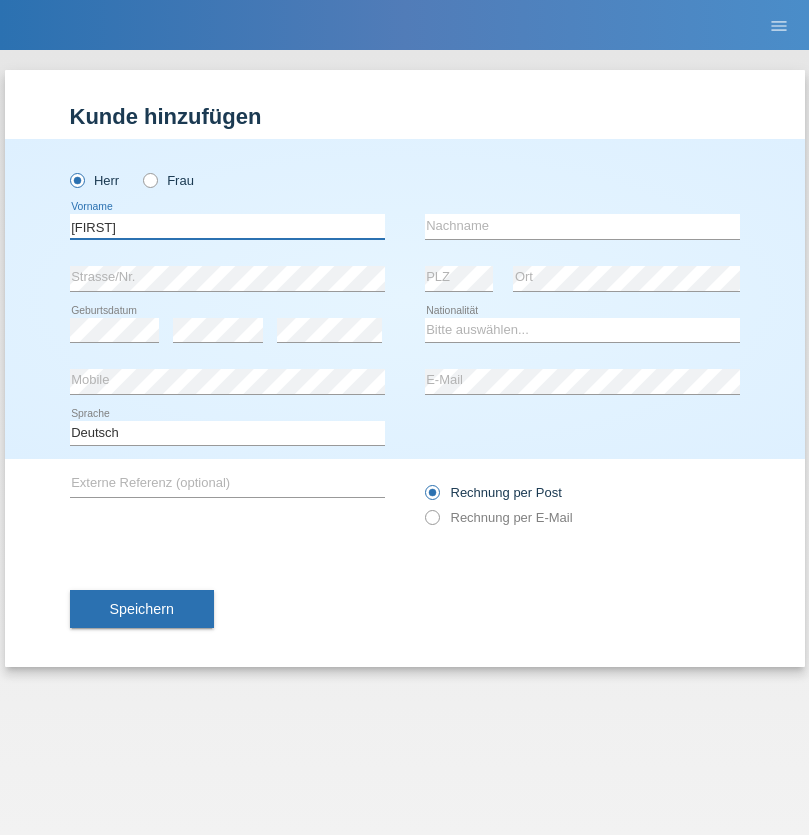 type on "Vincenzo" 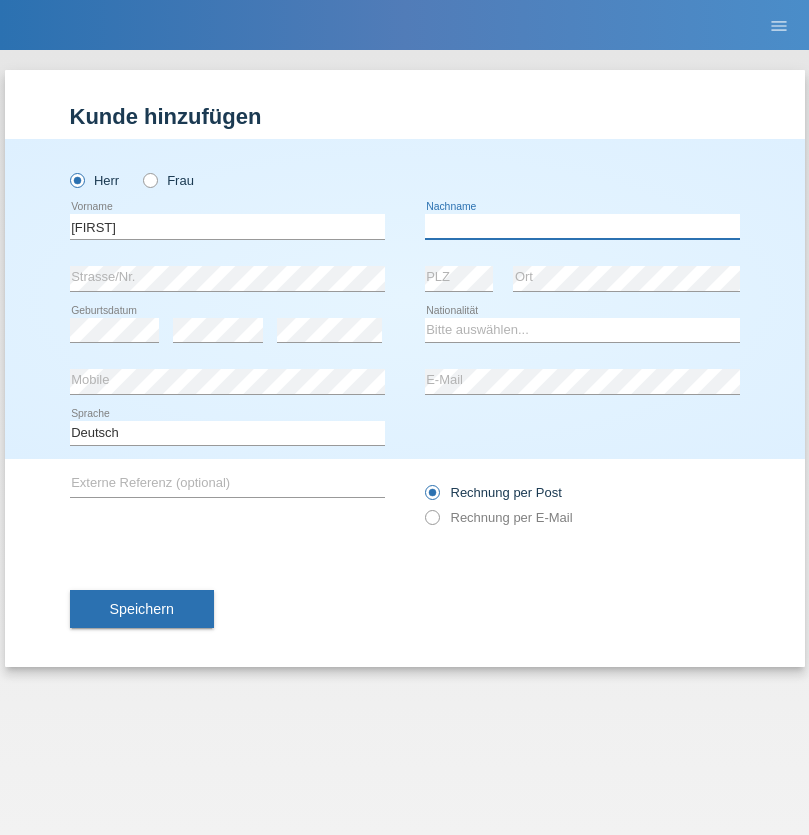 click at bounding box center (582, 226) 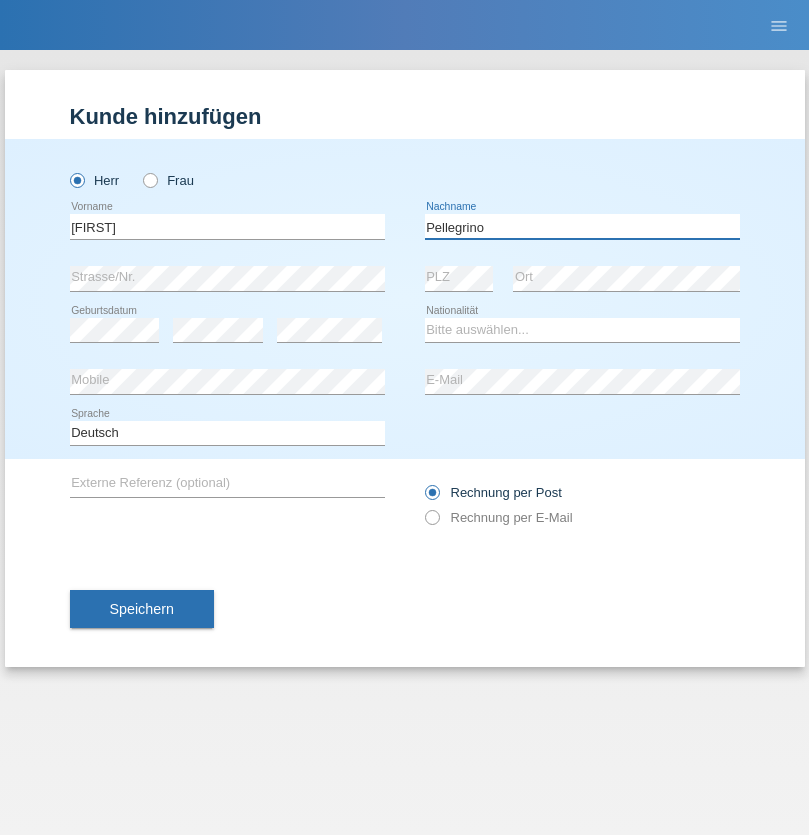 type on "Pellegrino" 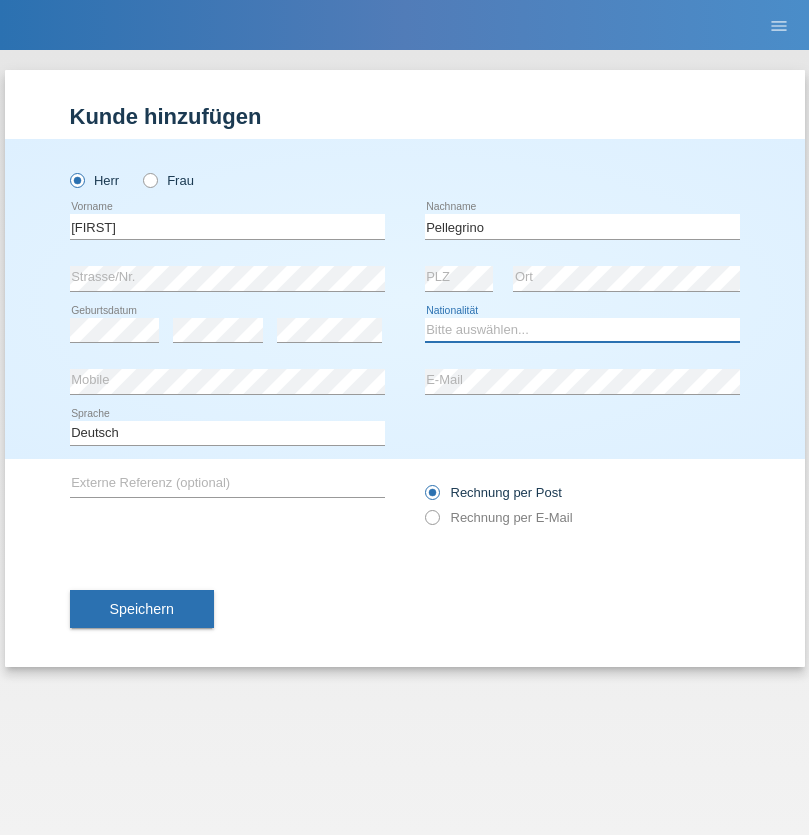 select on "IT" 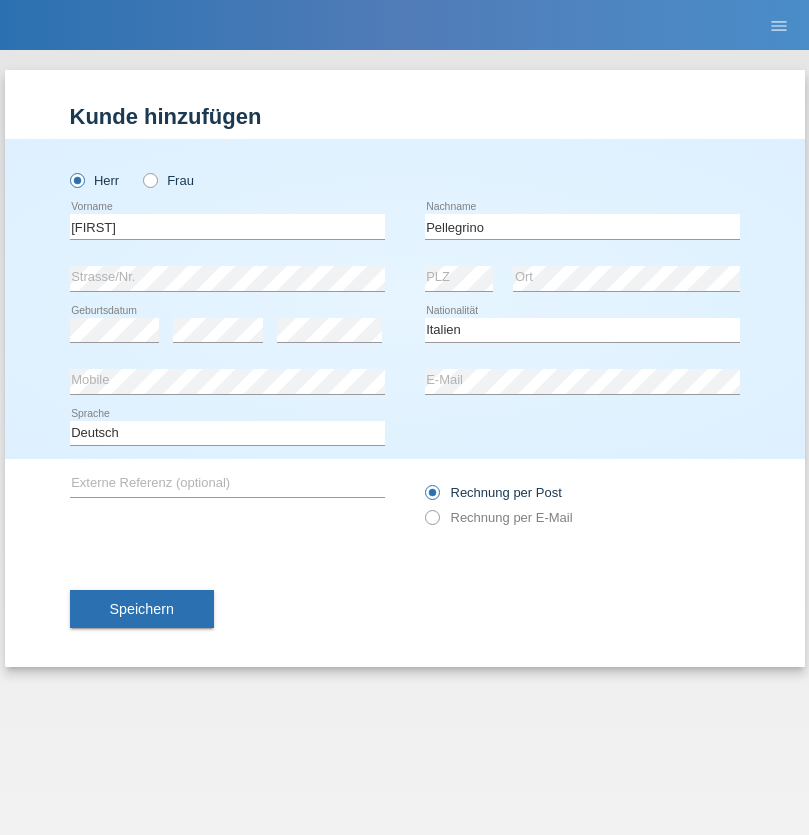 select on "C" 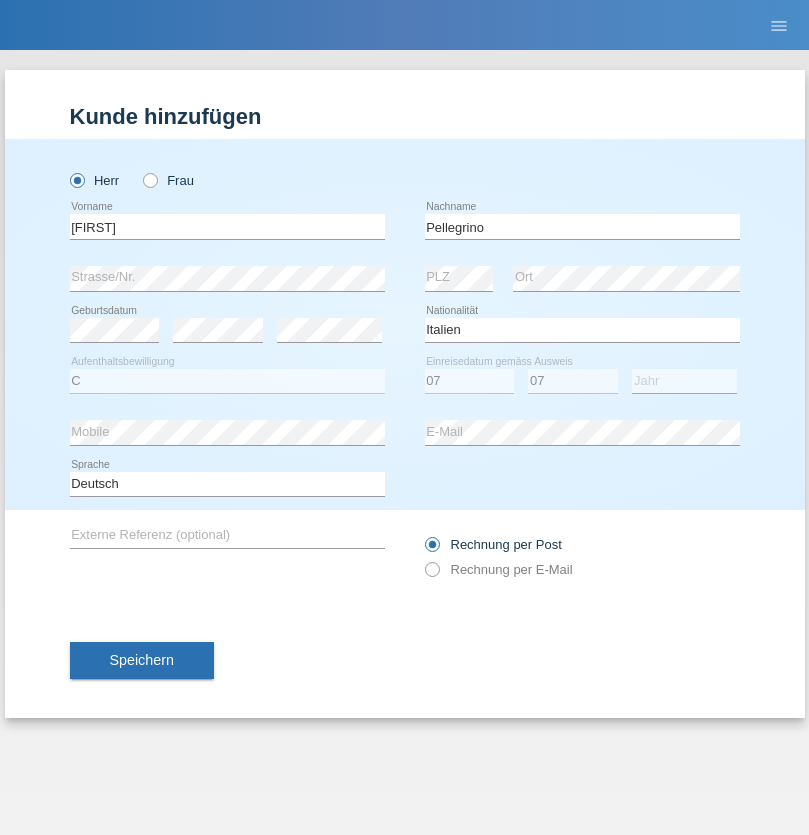 select on "2021" 